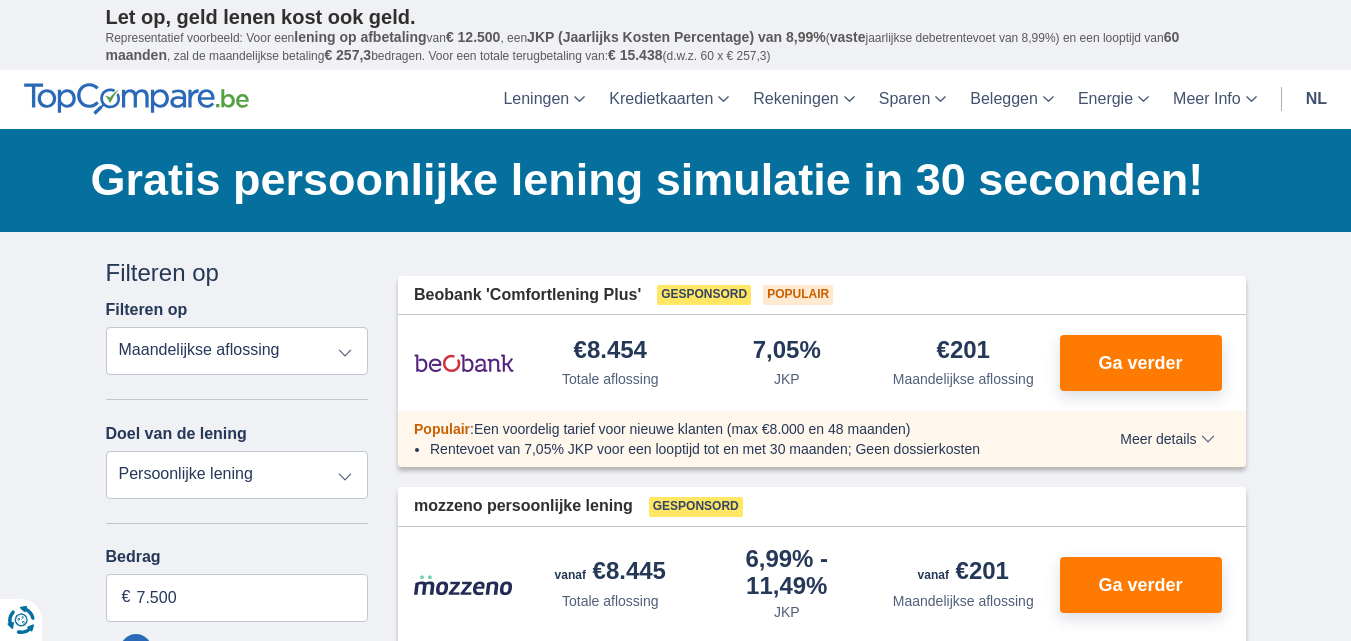 scroll, scrollTop: 0, scrollLeft: 0, axis: both 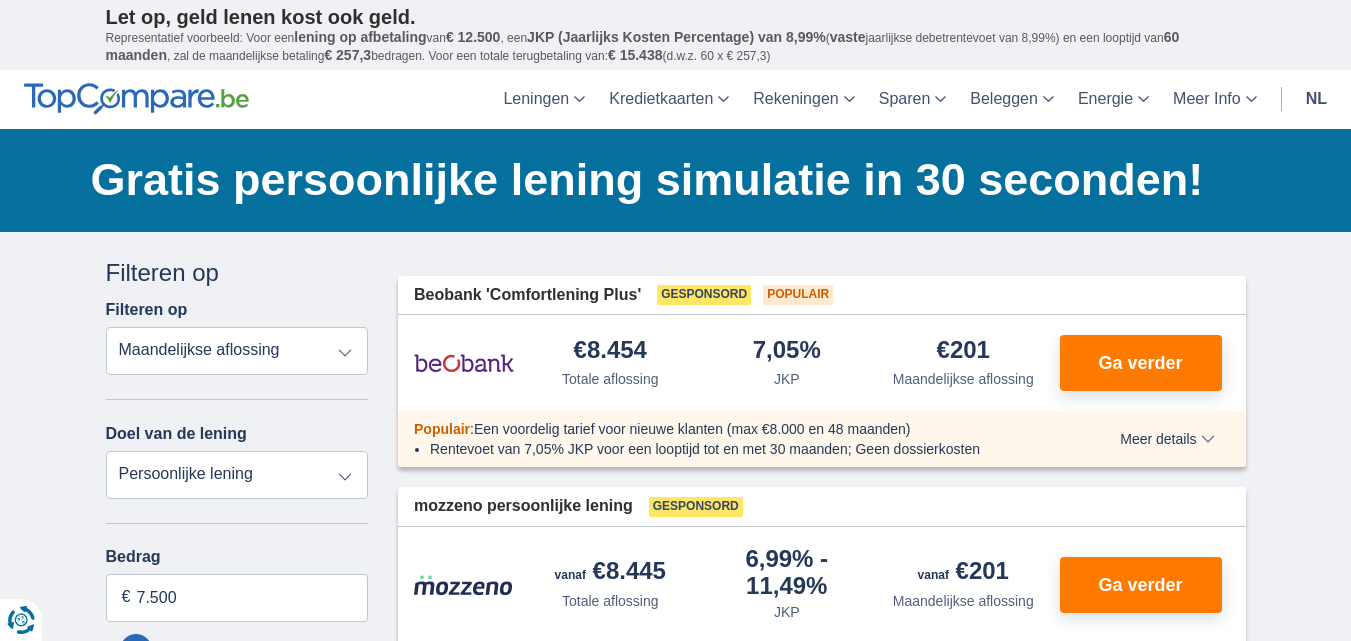 click on "Totale aflossing
JKP
Maandelijkse aflossing" at bounding box center (237, 351) 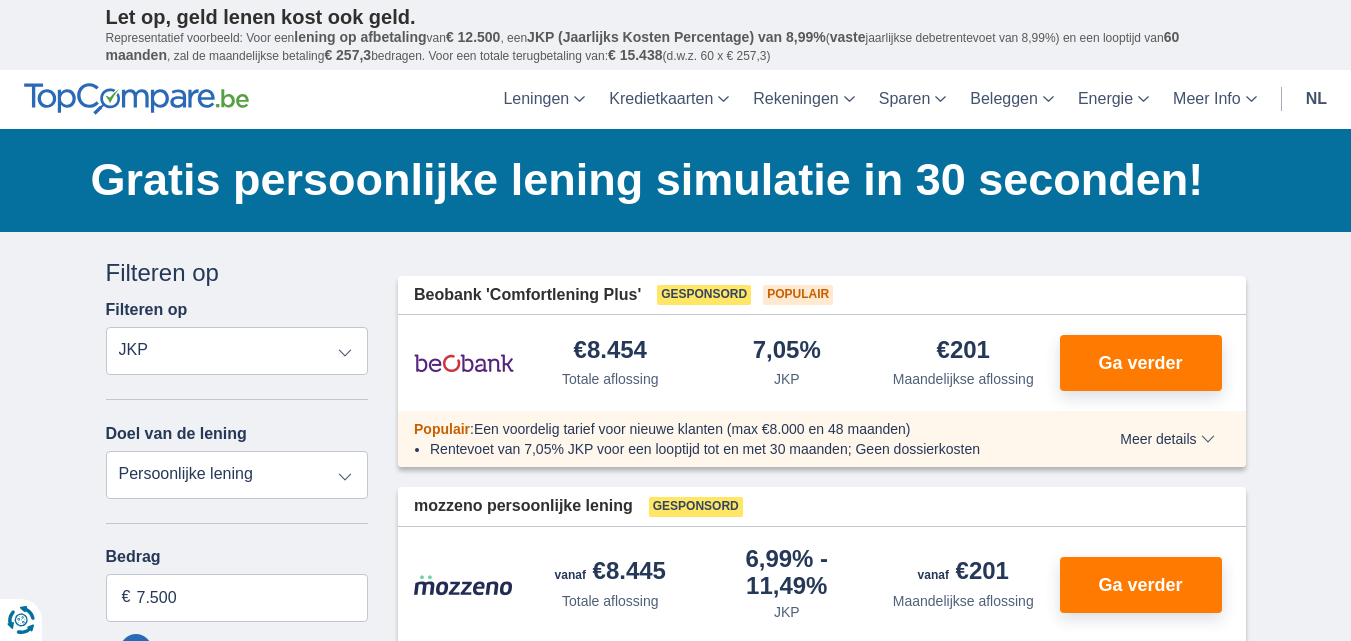 click on "Totale aflossing
JKP
Maandelijkse aflossing" at bounding box center [237, 351] 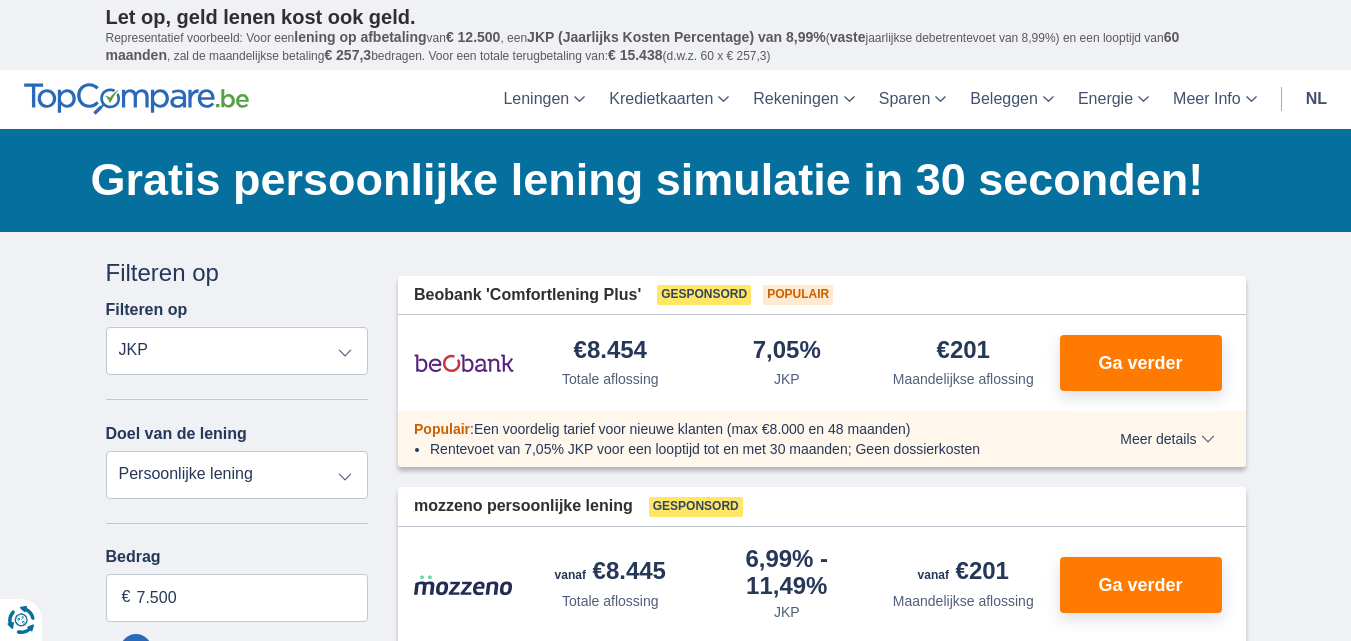 click on "Persoonlijke lening
Auto
Moto / fiets
Mobilhome / caravan
Renovatie
Energie
Schuldconsolidatie
Studie
Vakantie
Huwelijk
Meubelen
Elektronica
Meest Populair
Geldreserve" at bounding box center (237, 475) 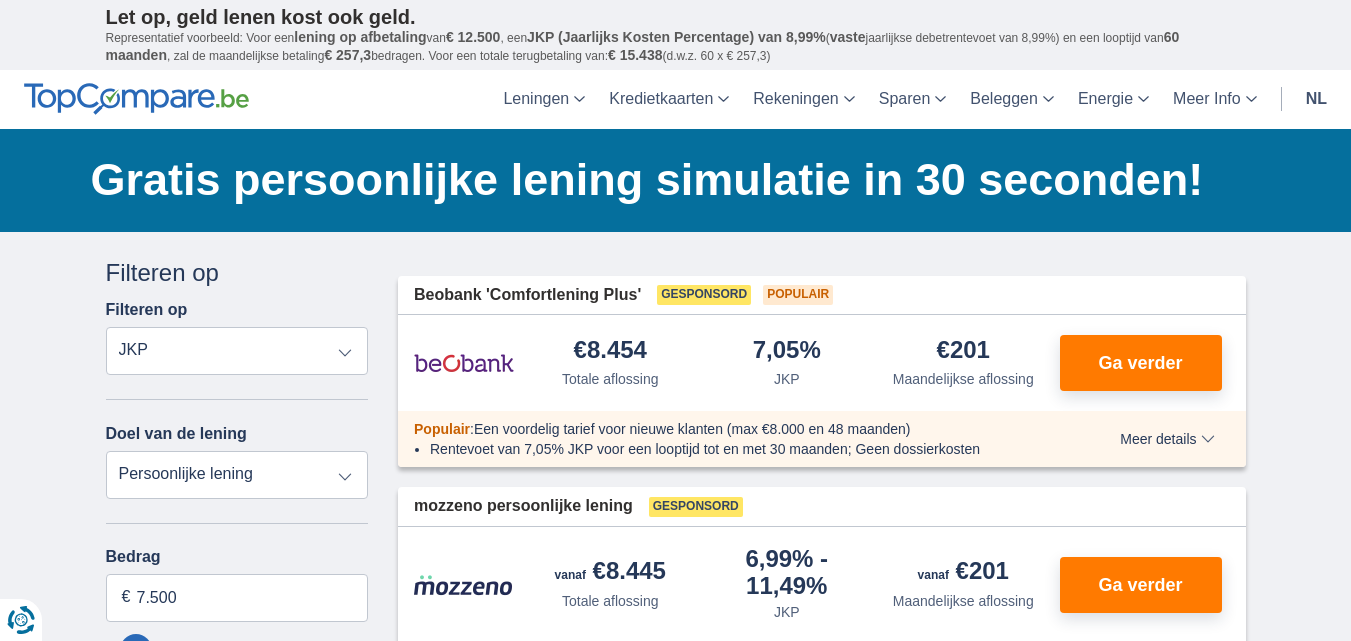 select on "vehicleLoan" 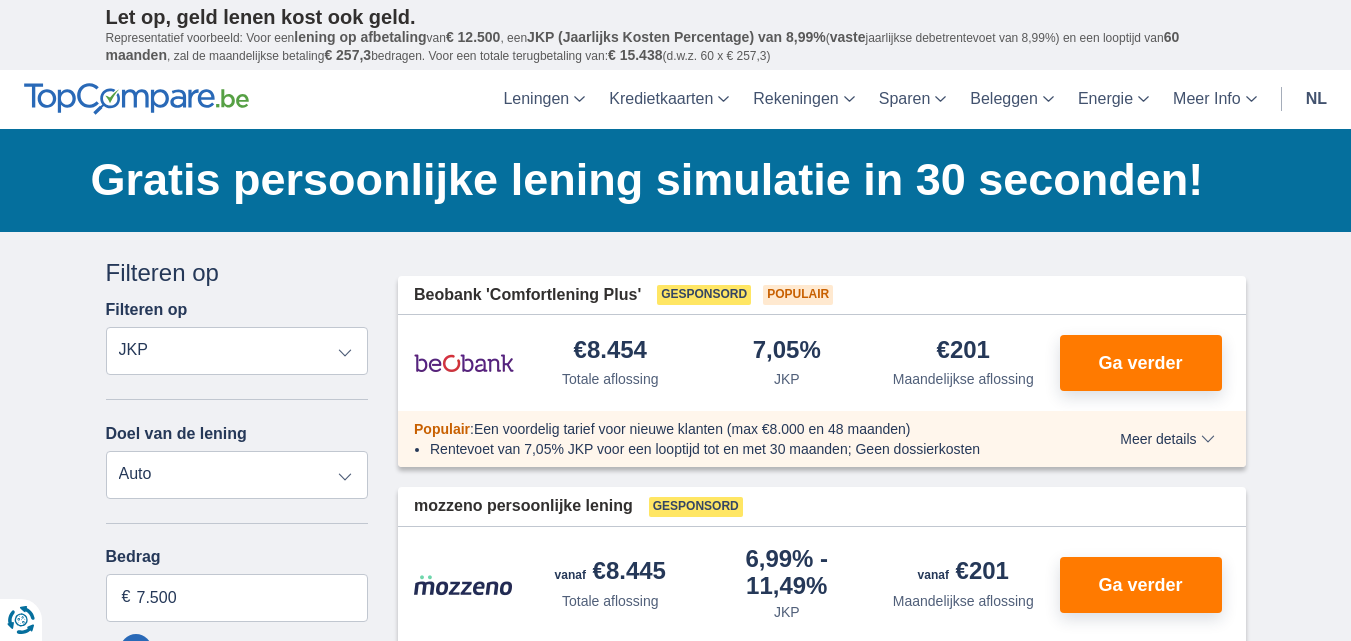 click on "Persoonlijke lening
Auto
Moto / fiets
Mobilhome / caravan
Renovatie
Energie
Schuldconsolidatie
Studie
Vakantie
Huwelijk
Meubelen
Elektronica
Meest Populair
Geldreserve" at bounding box center [237, 475] 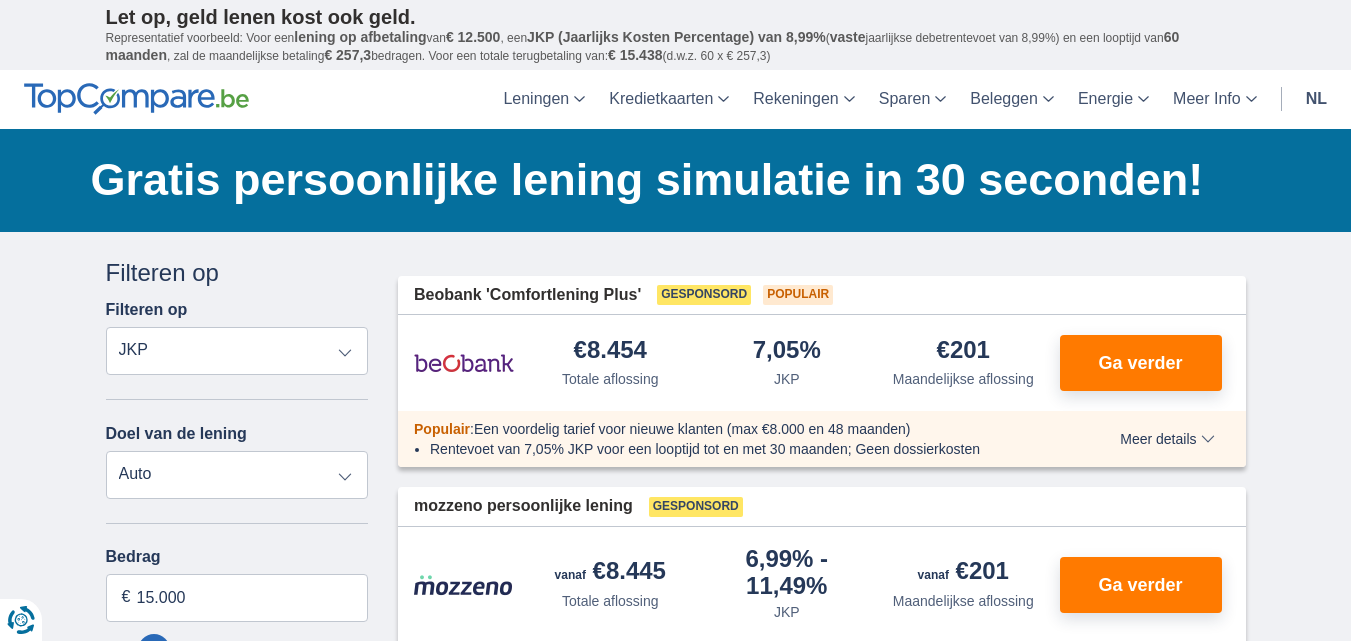 select on "60" 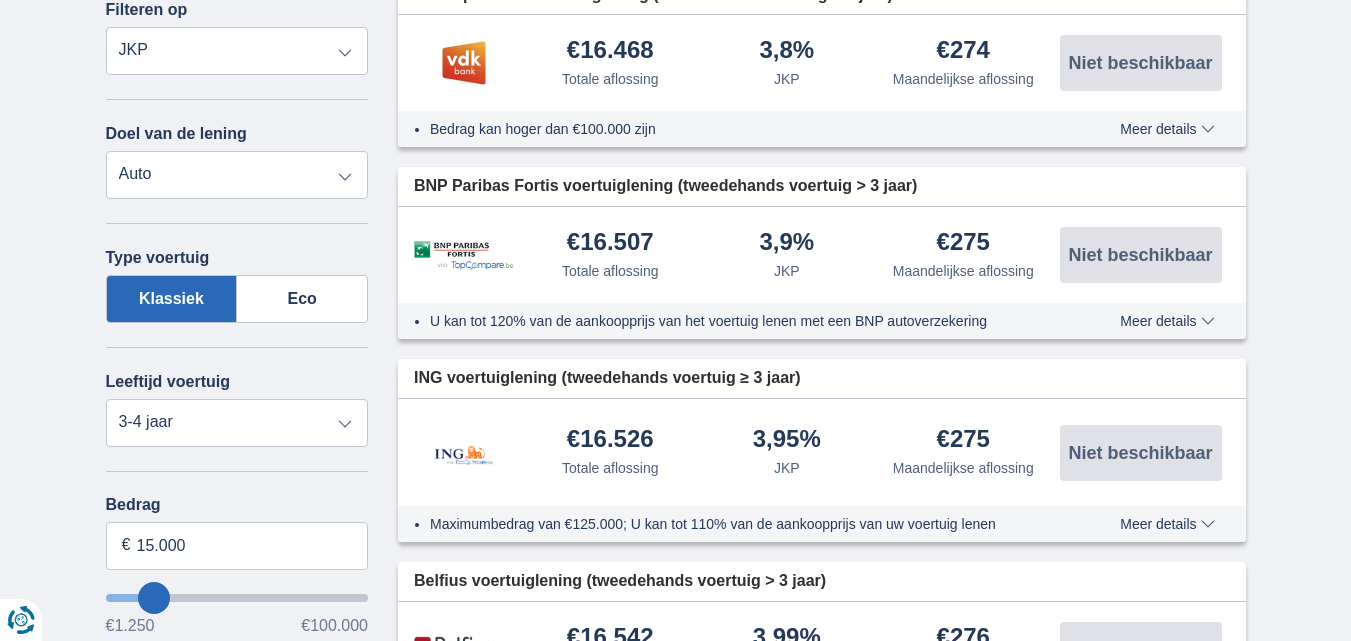 scroll, scrollTop: 400, scrollLeft: 0, axis: vertical 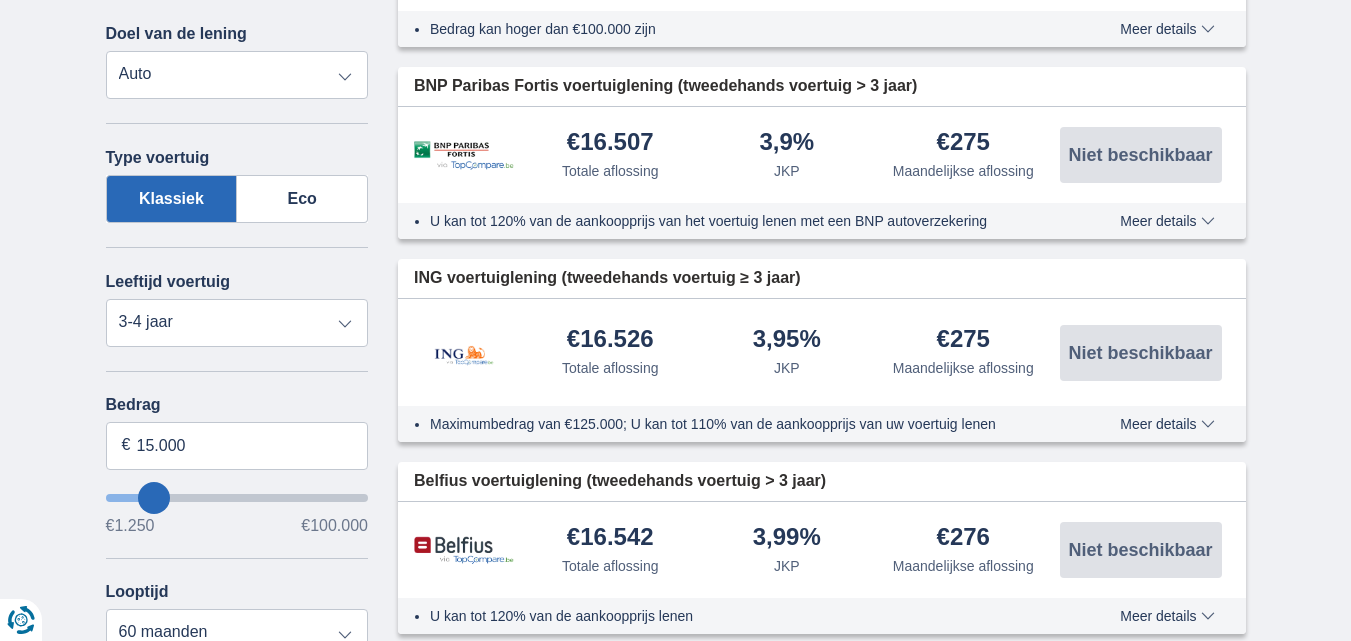 type on "19.250" 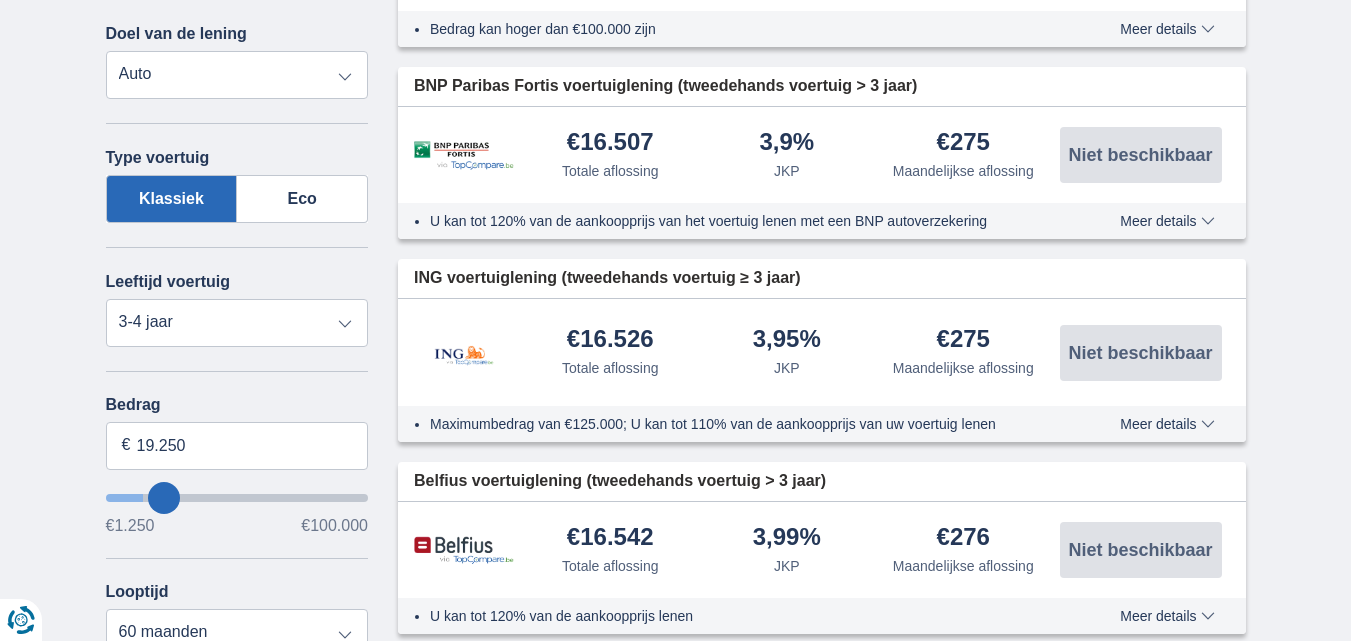 type on "20250" 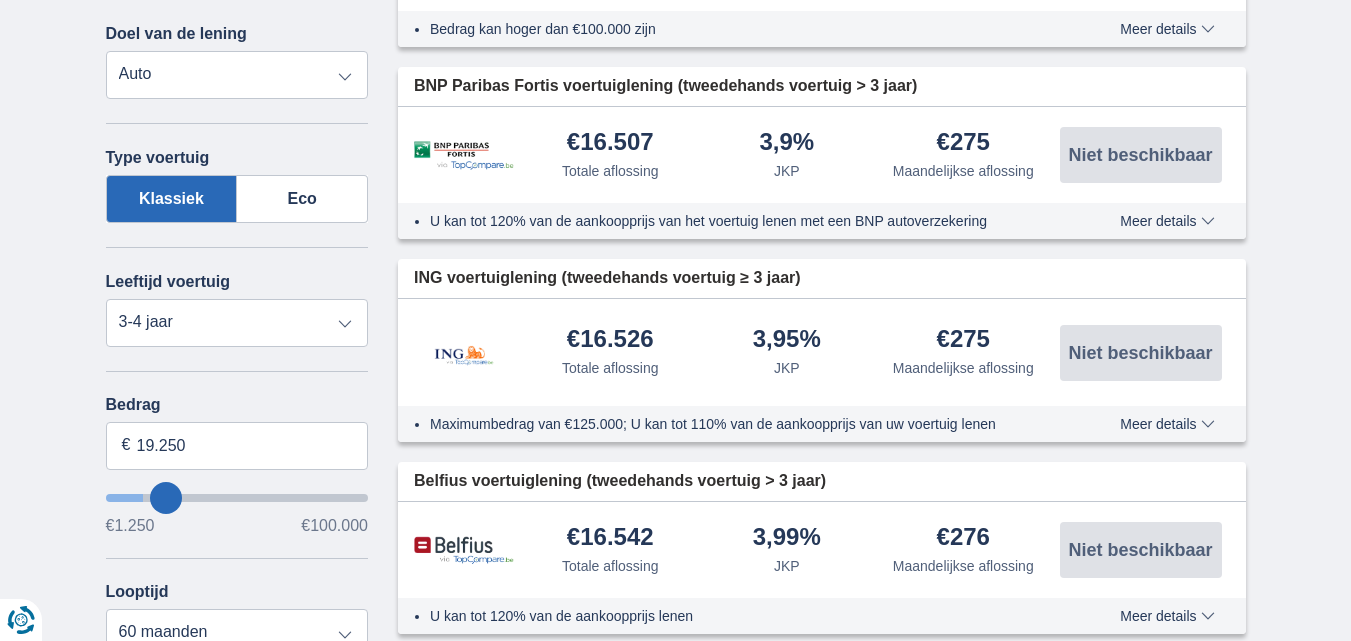 type on "20.250" 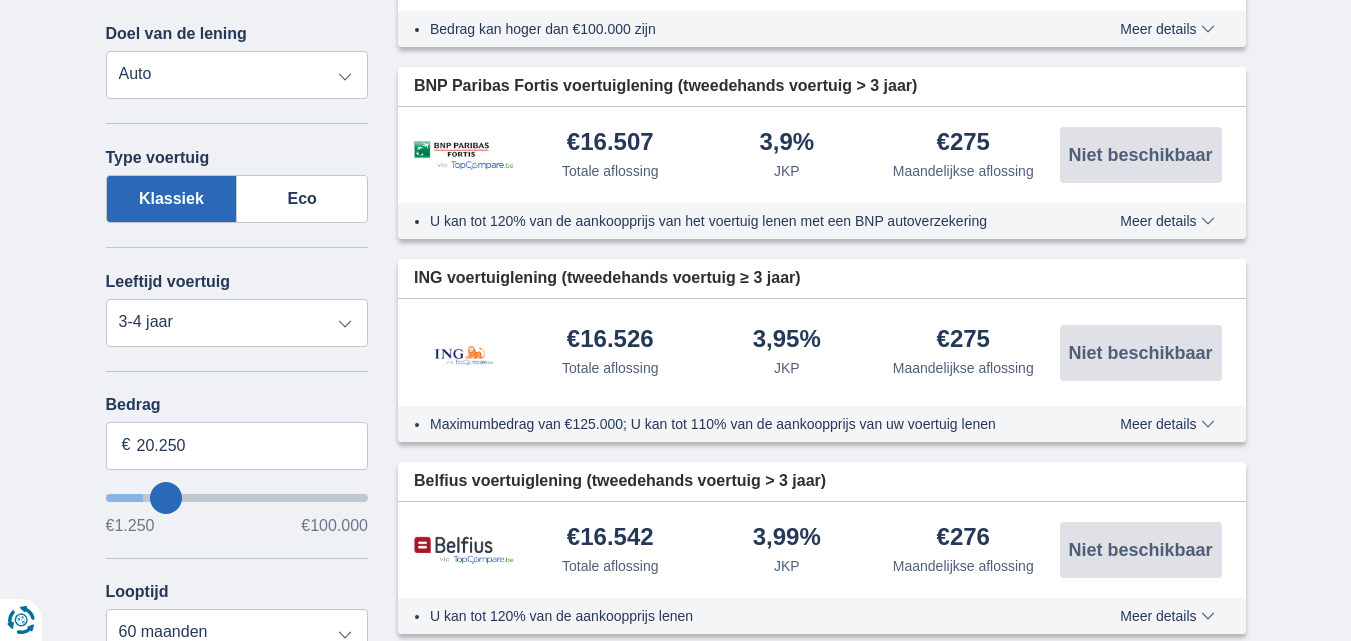 select on "120" 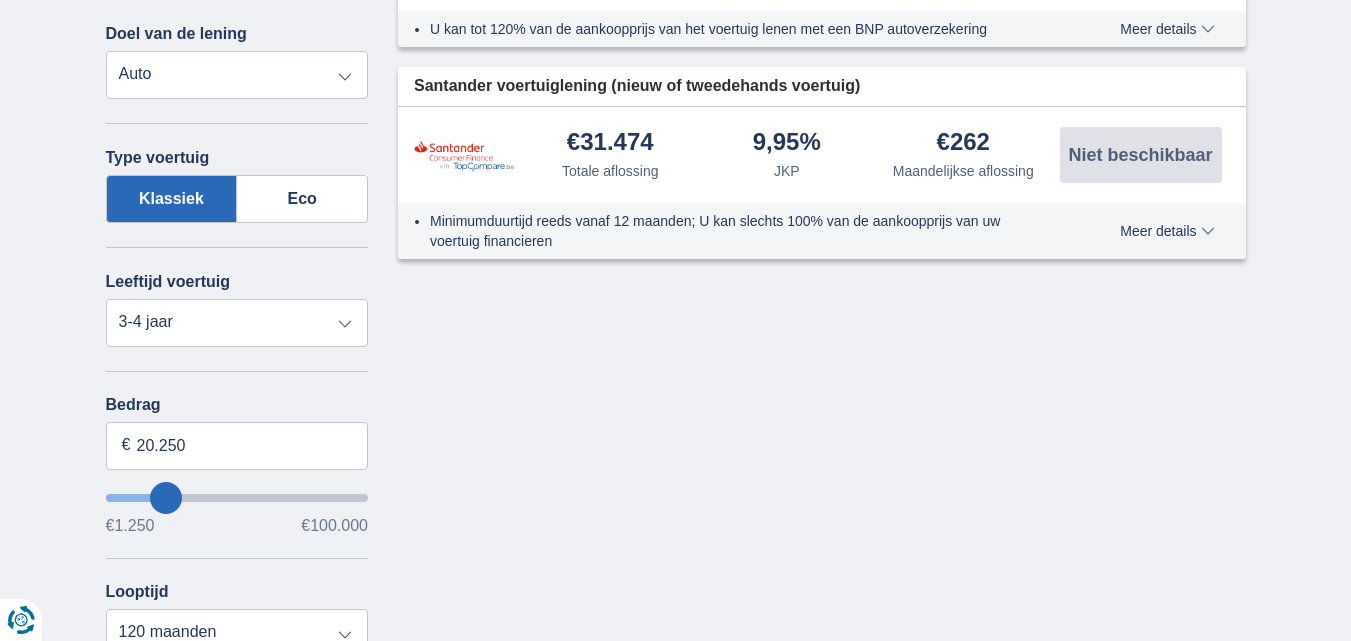 type on "22250" 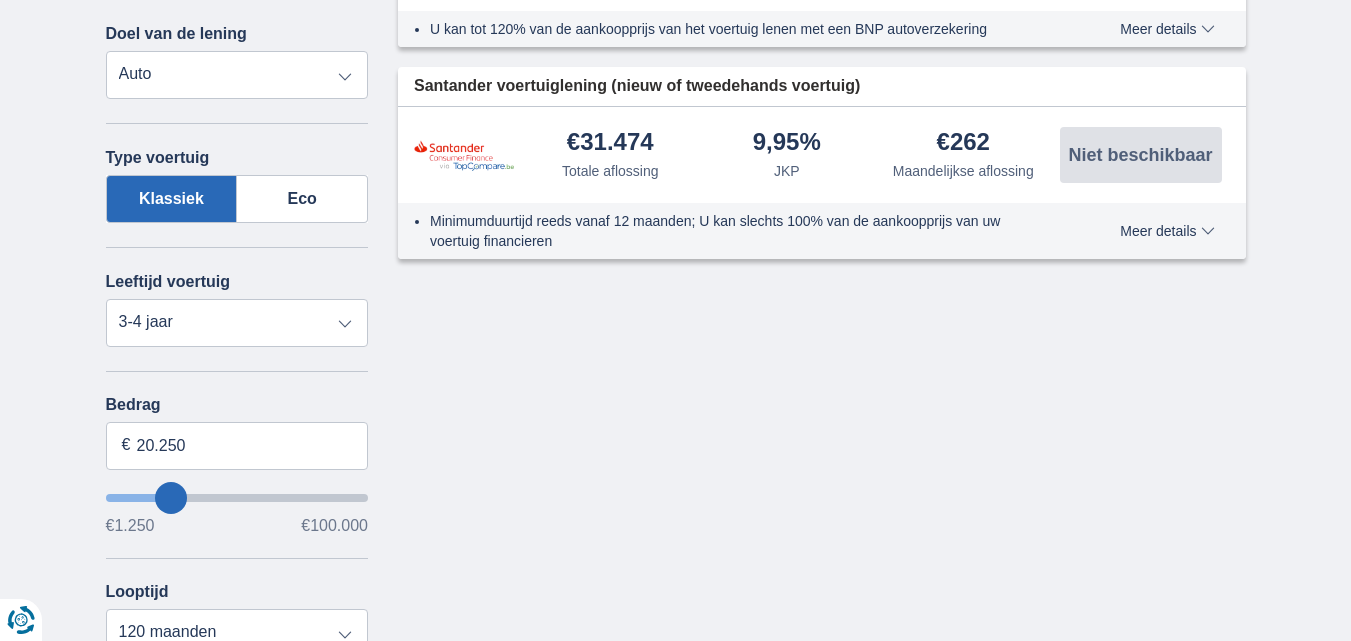type on "22.250" 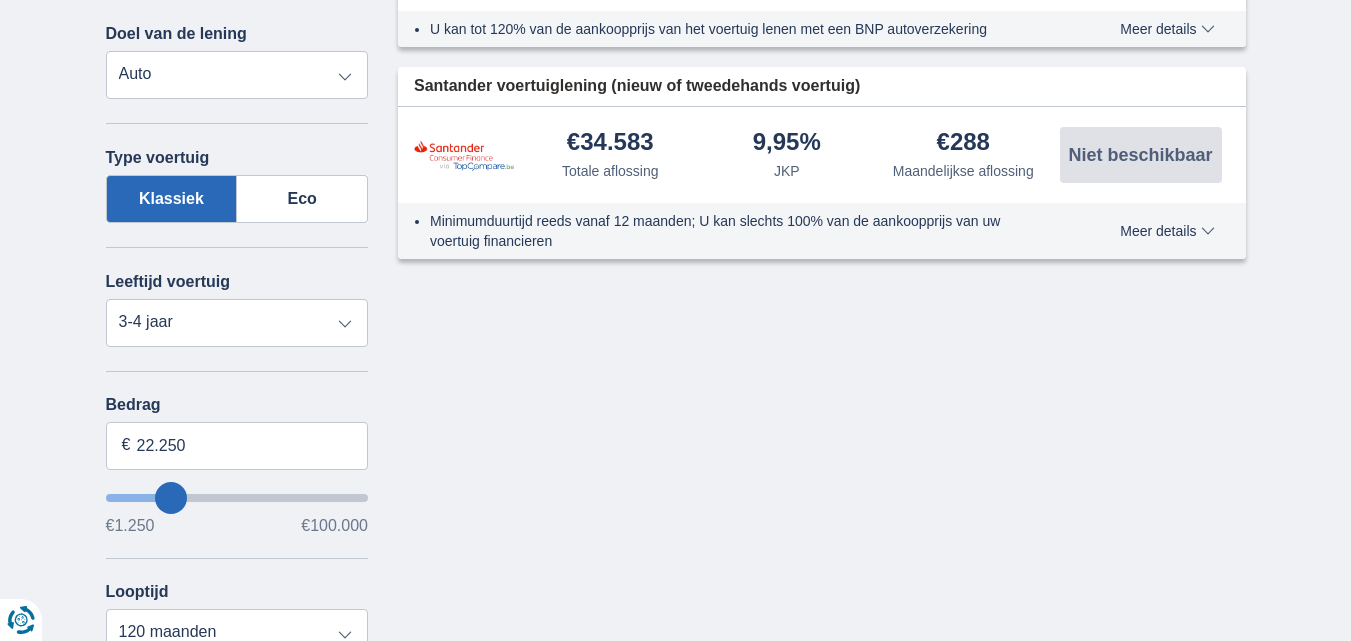 type on "27250" 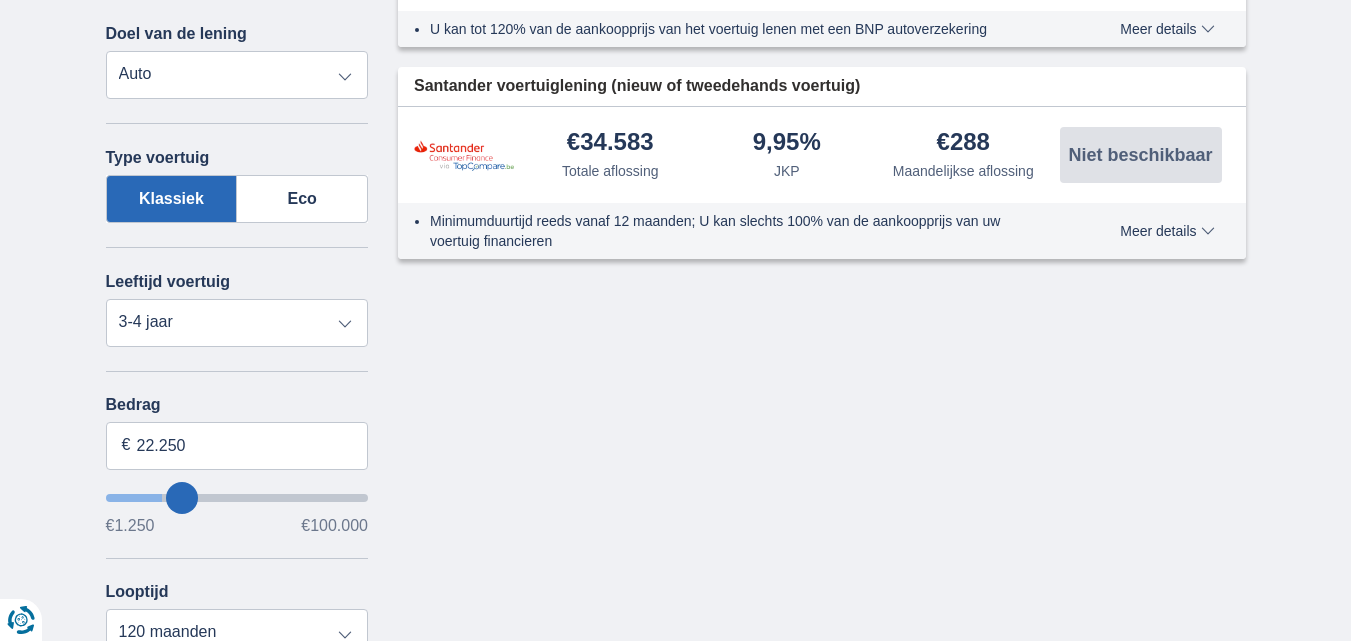 type on "27.250" 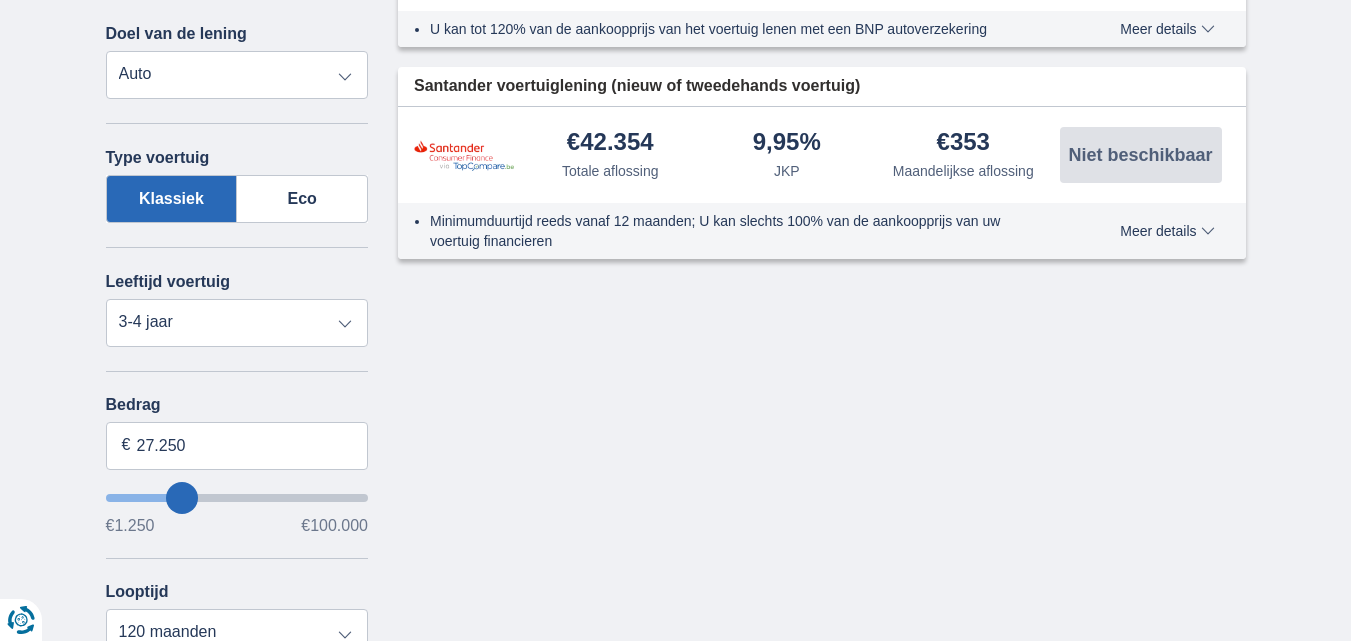 type on "30250" 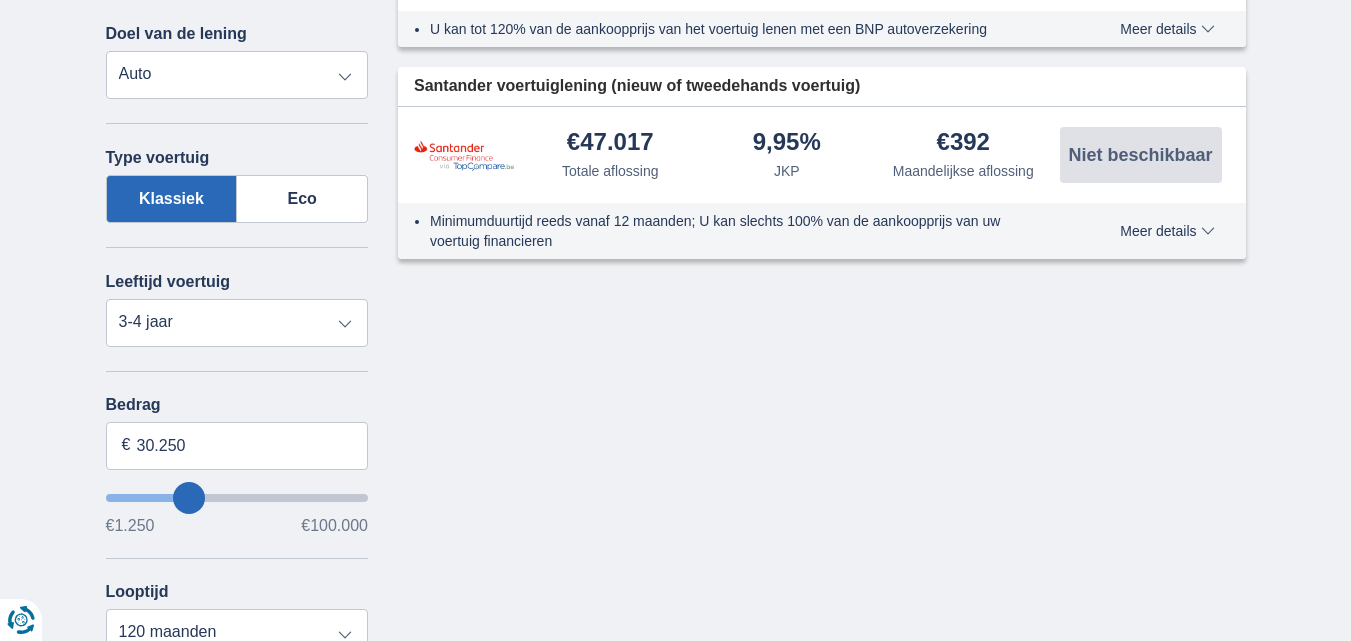 type on "26.250" 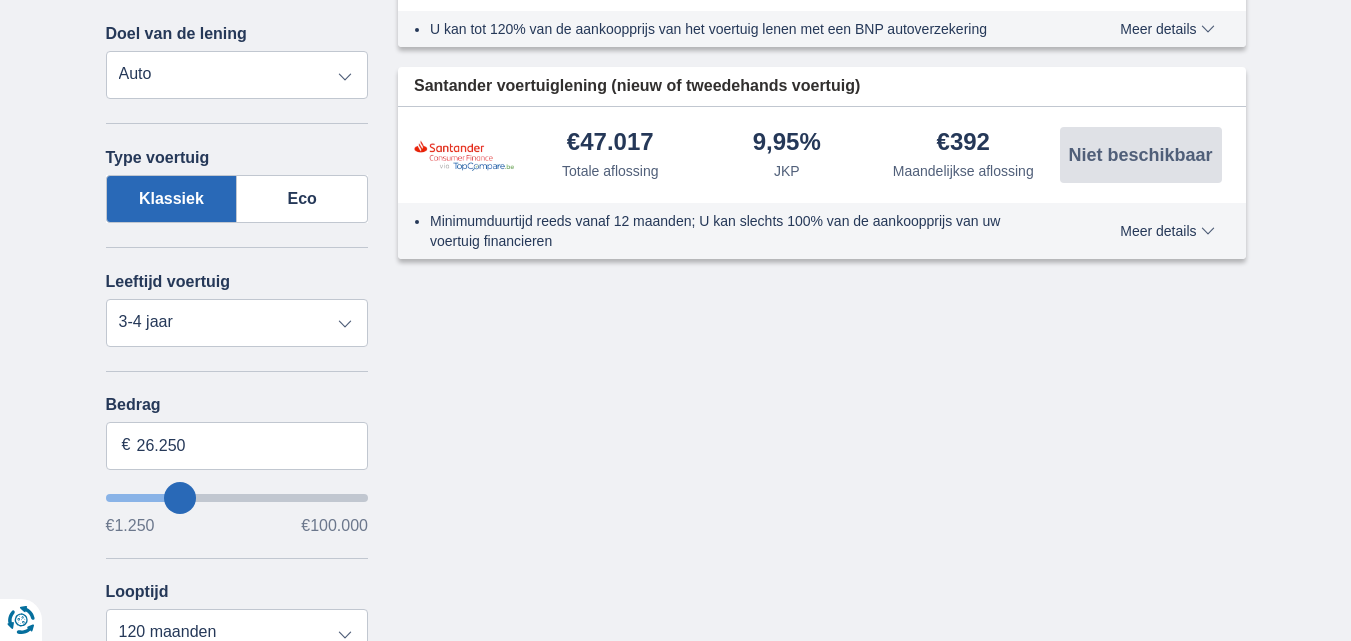 type on "25.250" 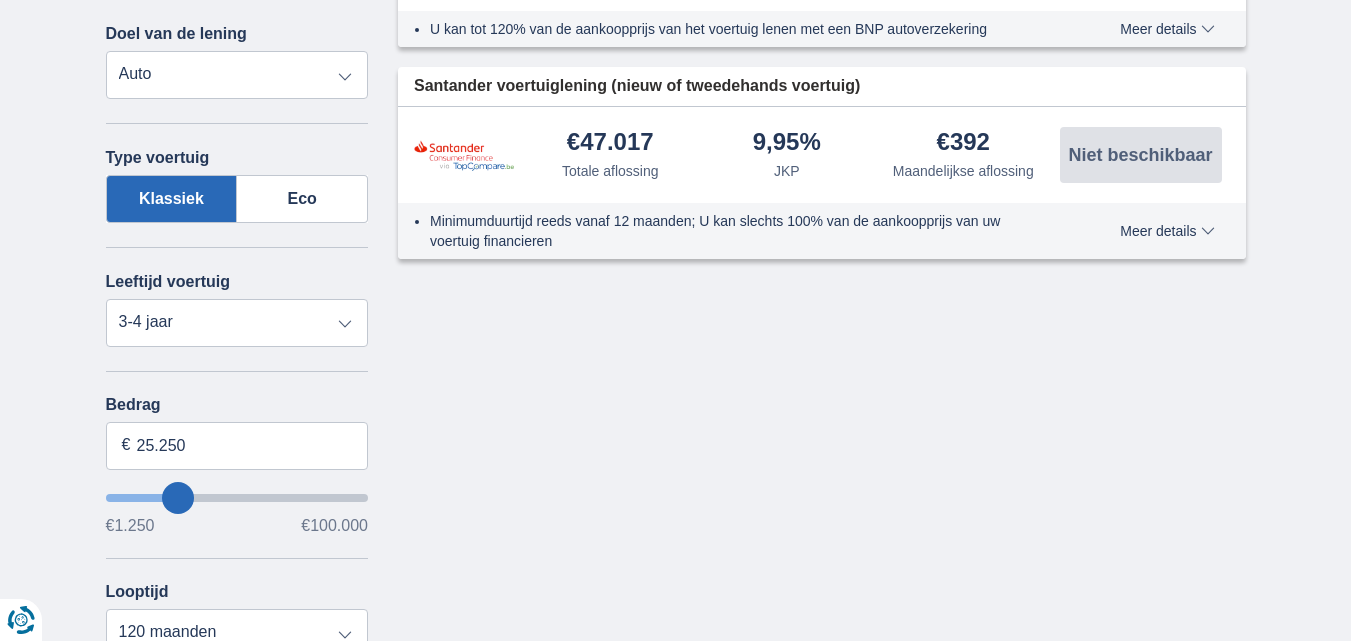 type on "24250" 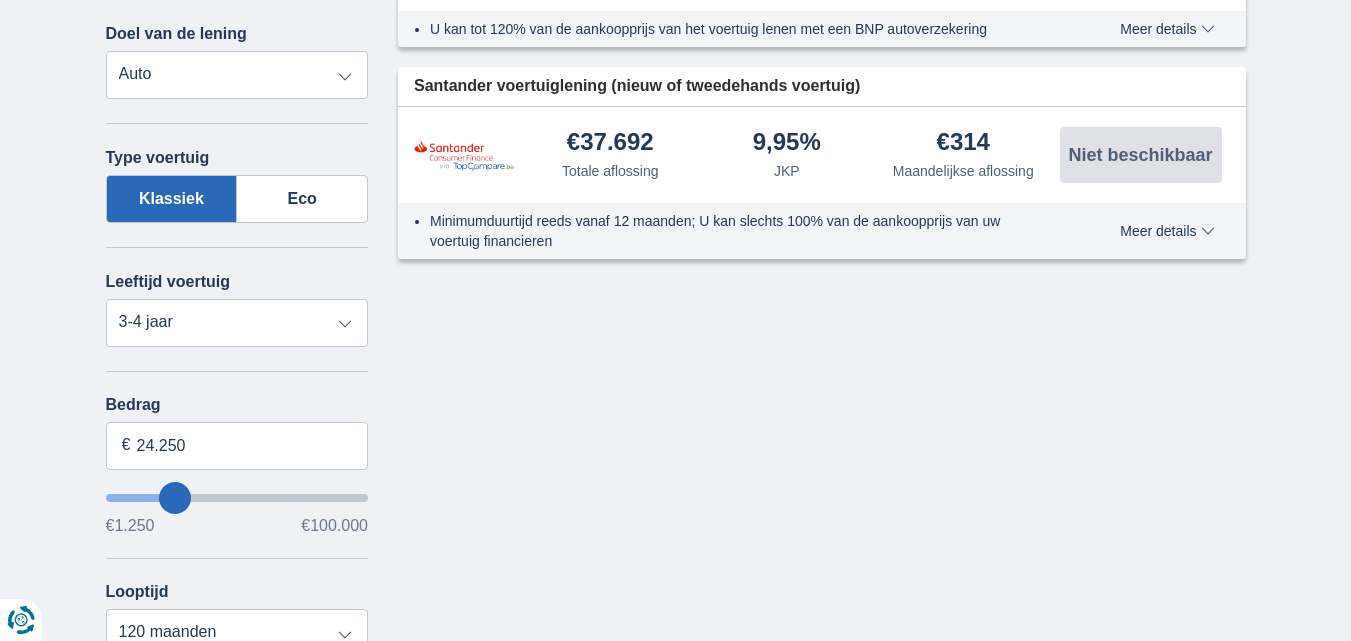 type on "27.250" 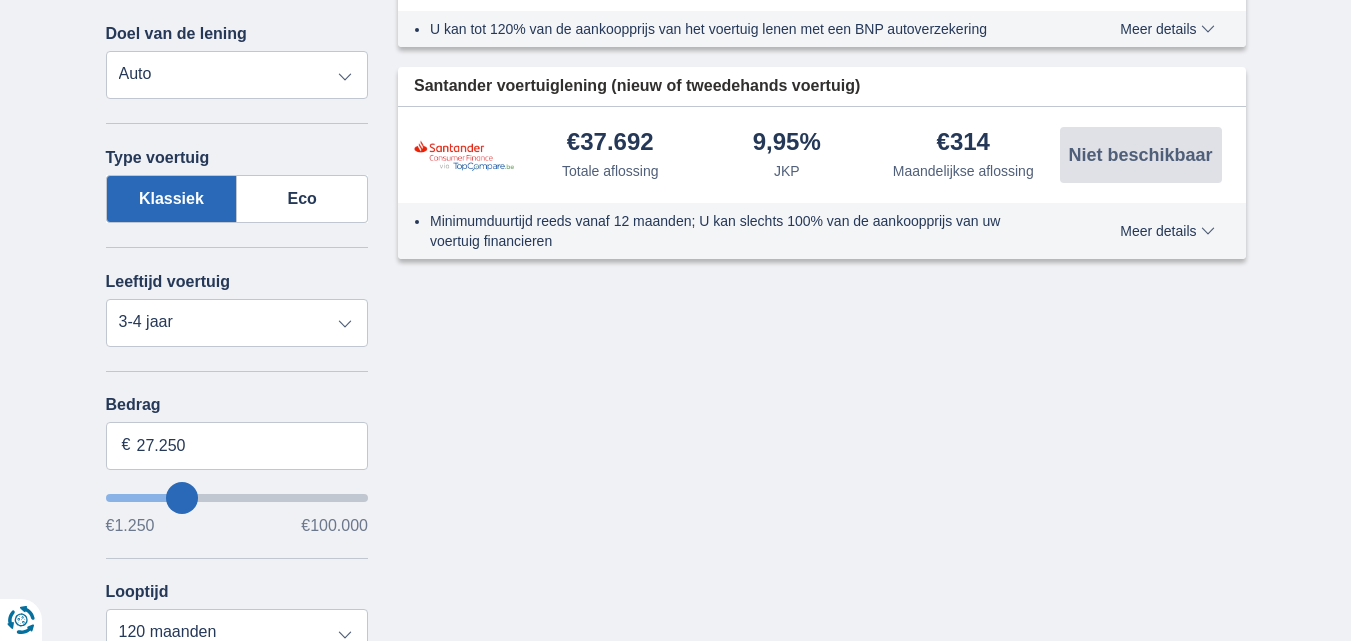type on "28250" 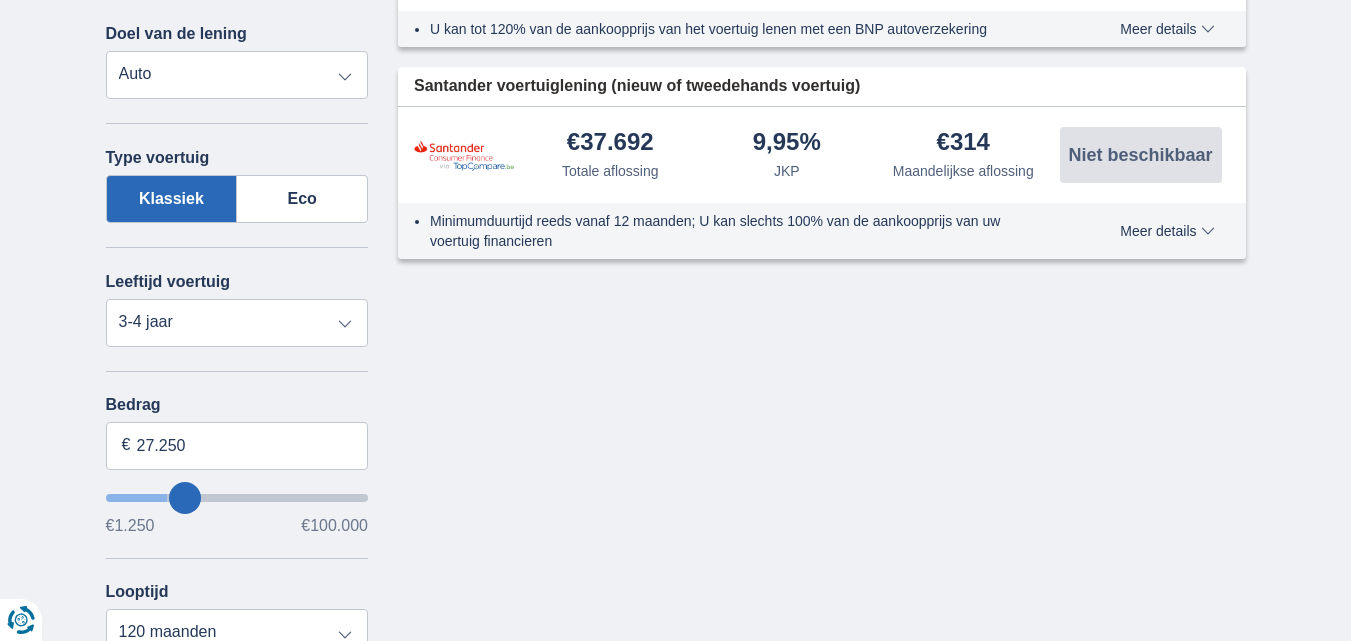 type on "28.250" 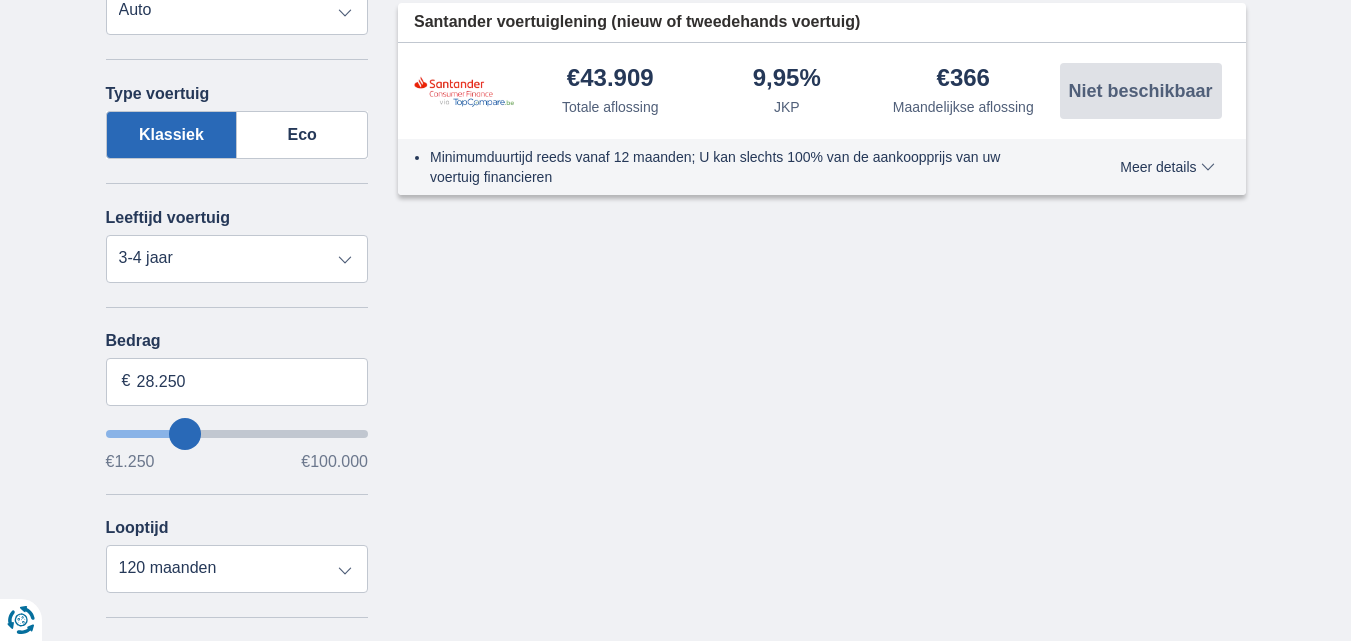 scroll, scrollTop: 500, scrollLeft: 0, axis: vertical 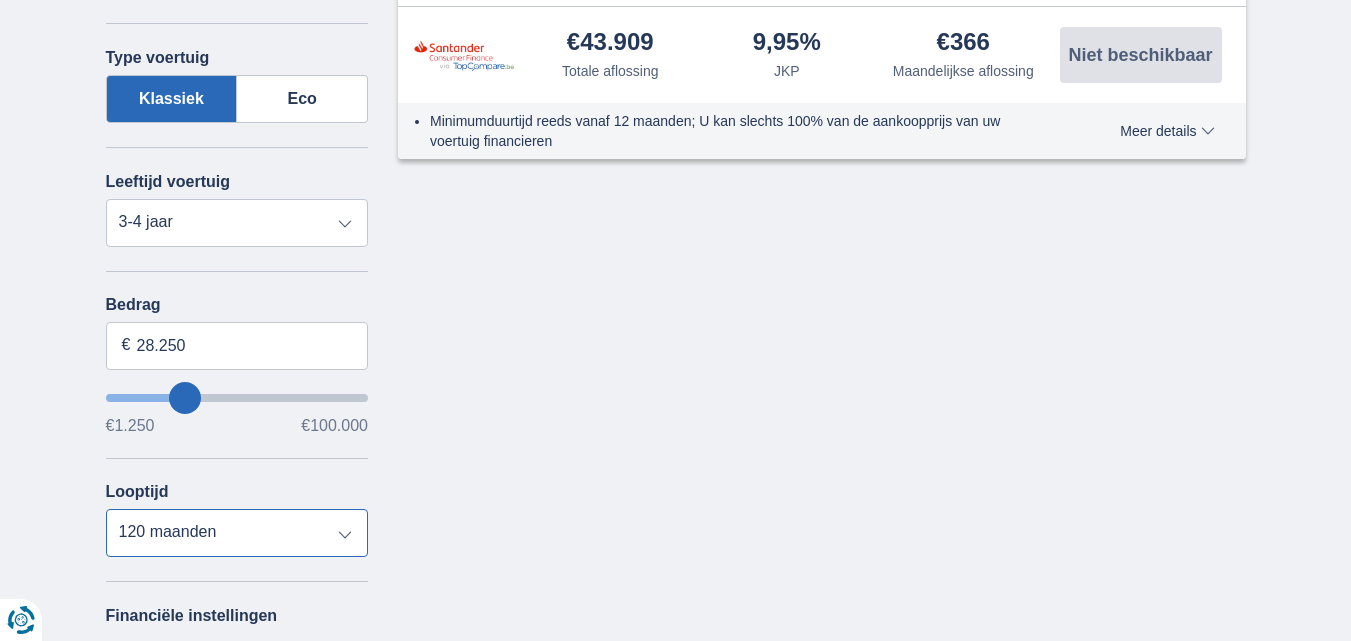 click on "12 maanden
18 maanden
24 maanden
30 maanden
36 maanden
42 maanden
48 maanden
60 maanden
72 maanden
84 maanden
96 maanden
120 maanden" at bounding box center [237, 533] 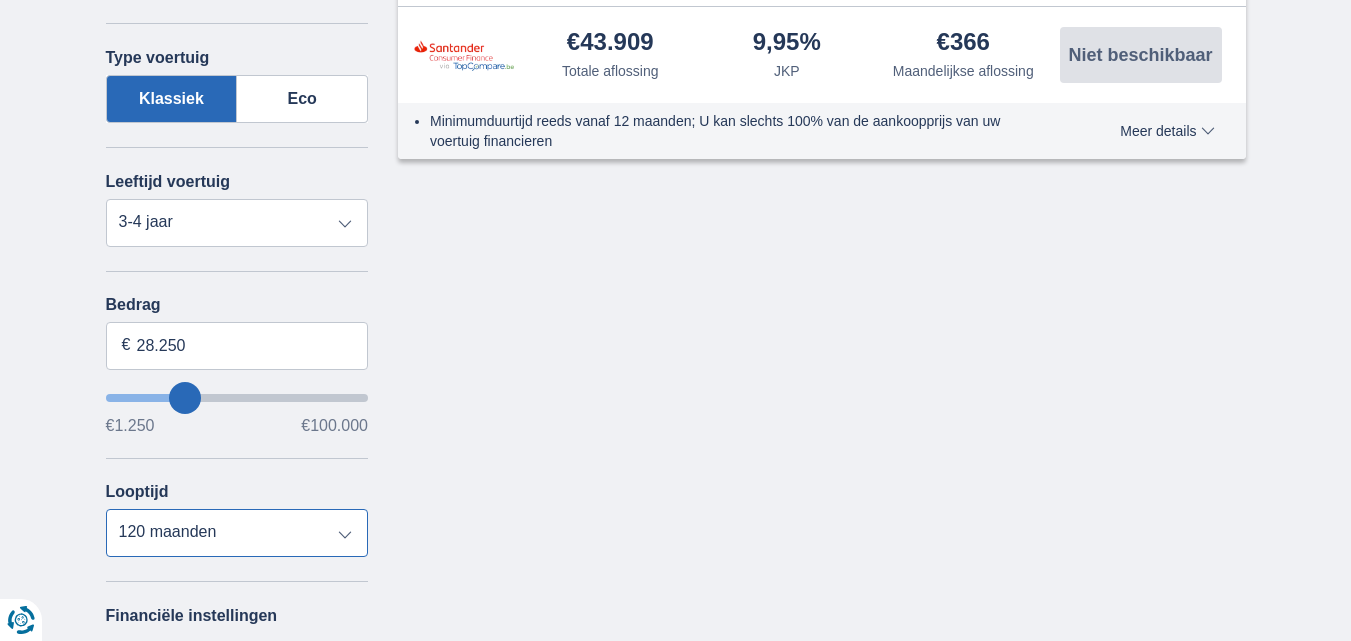 select on "60" 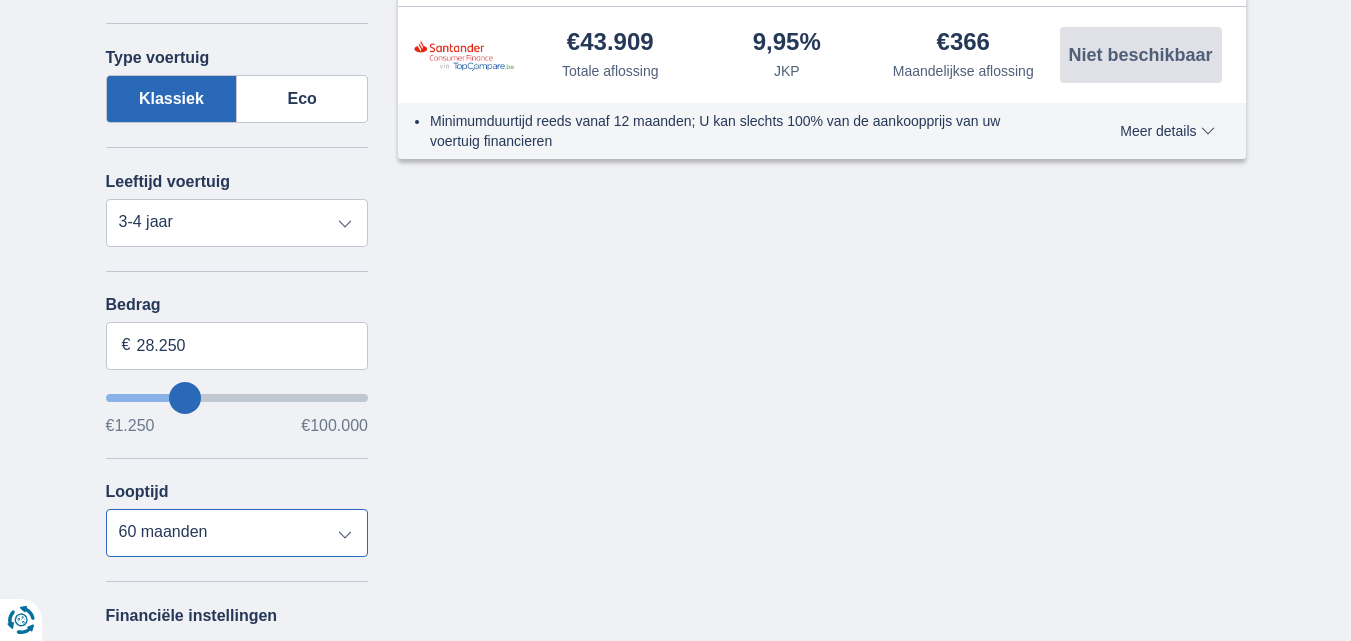 click on "12 maanden
18 maanden
24 maanden
30 maanden
36 maanden
42 maanden
48 maanden
60 maanden
72 maanden
84 maanden
96 maanden
120 maanden" at bounding box center [237, 533] 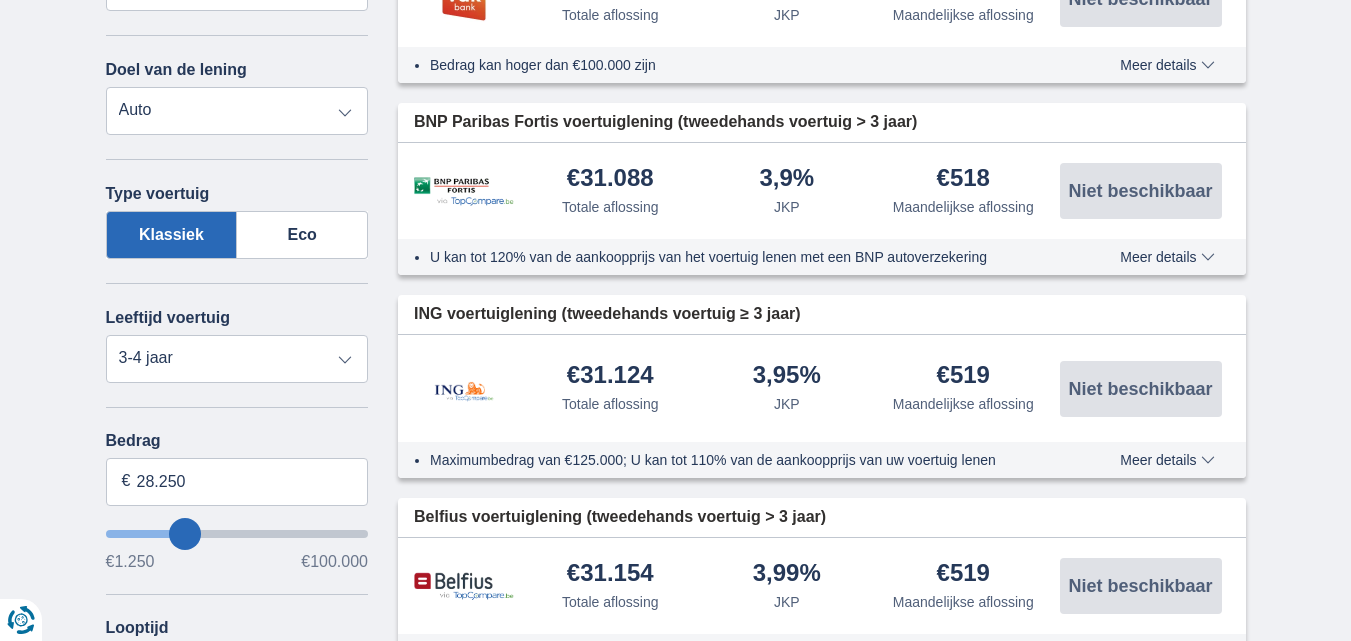 scroll, scrollTop: 400, scrollLeft: 0, axis: vertical 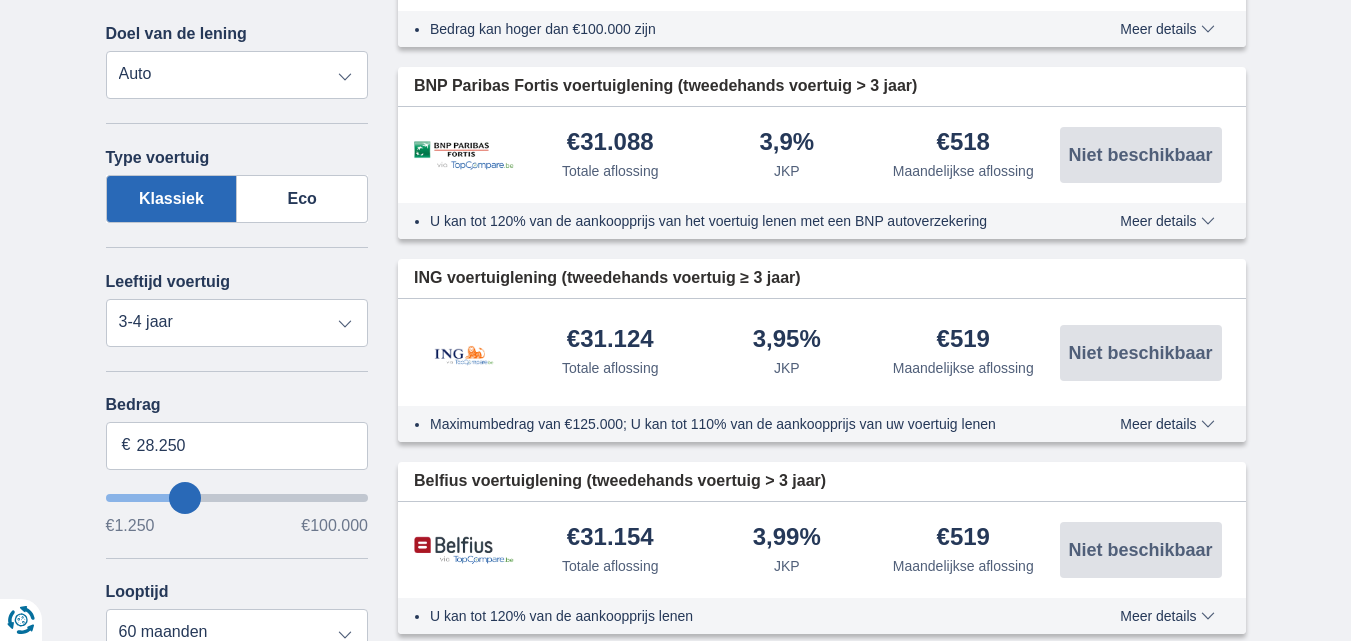 type on "29.250" 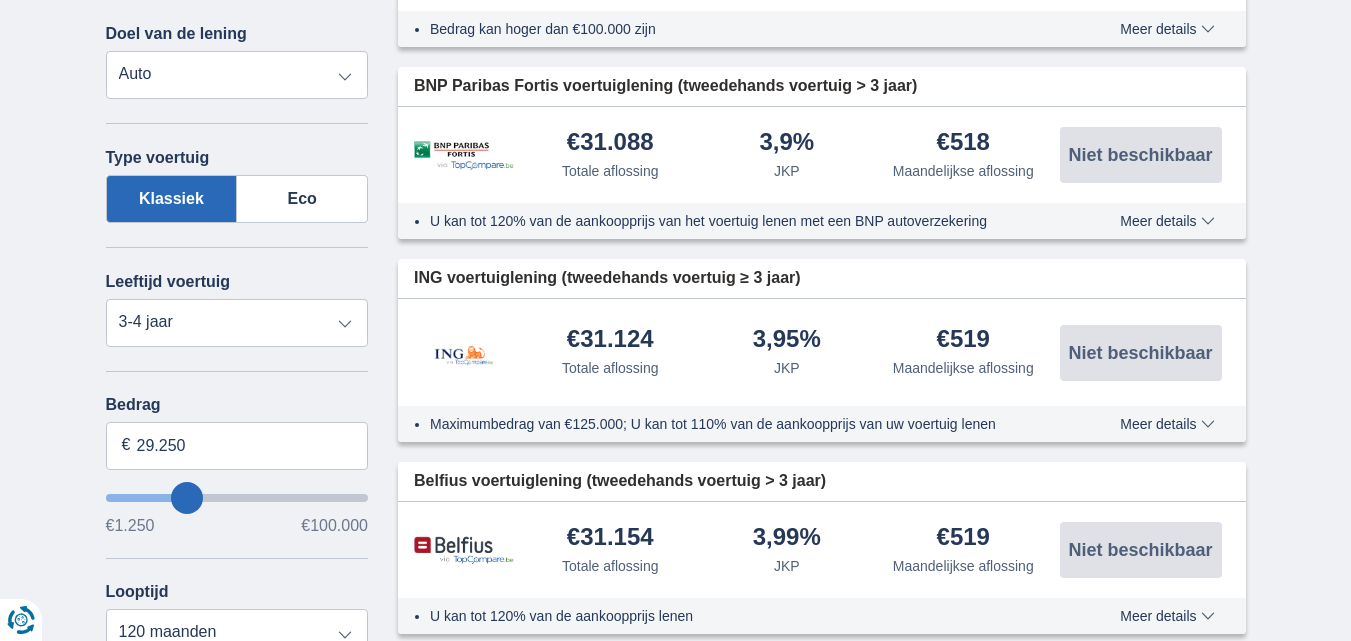 type on "28.250" 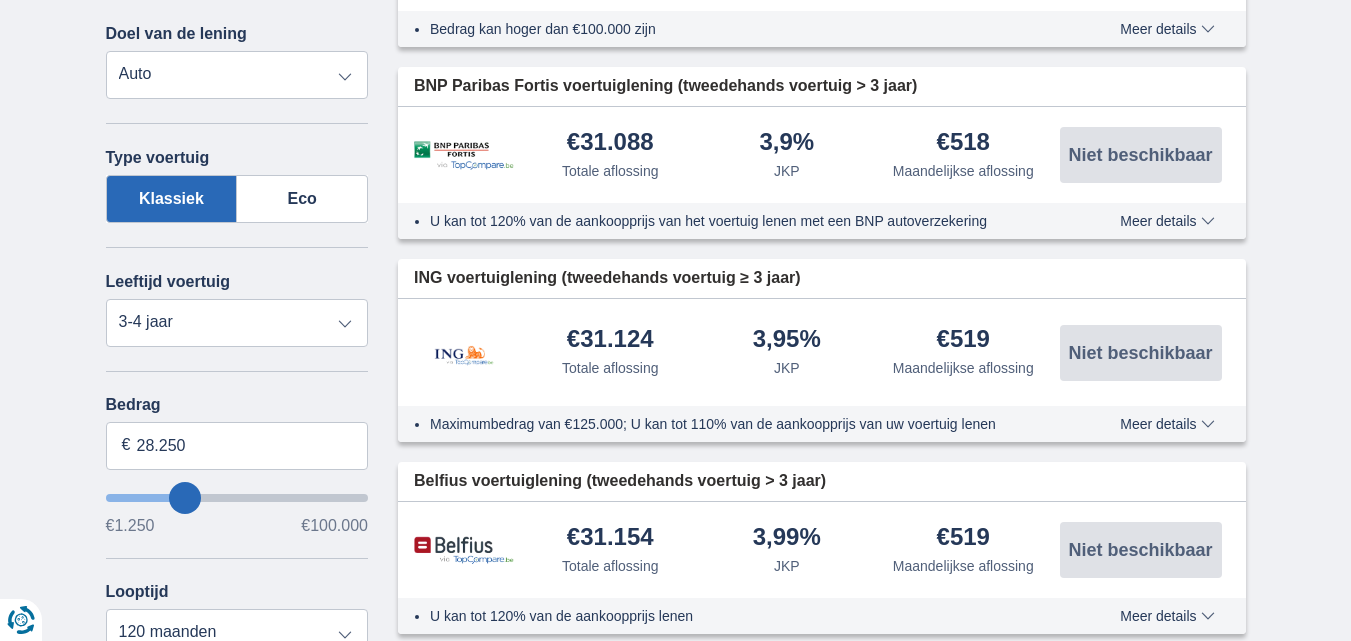 type on "27.250" 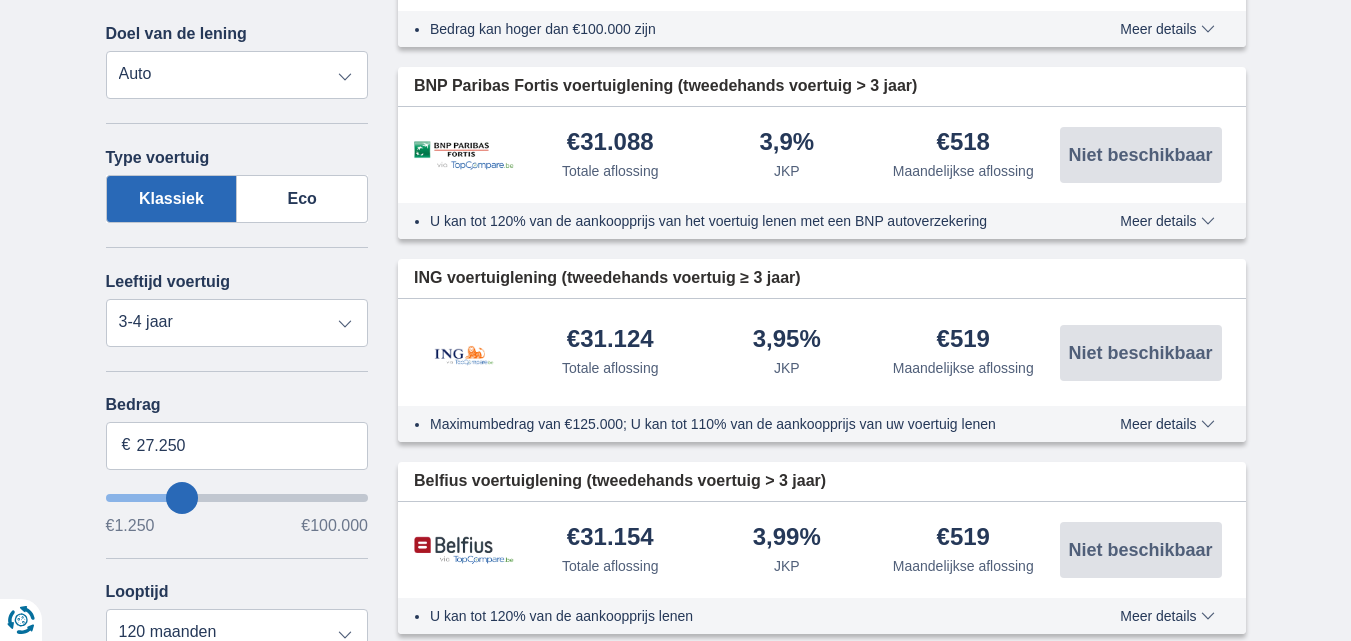 type on "26250" 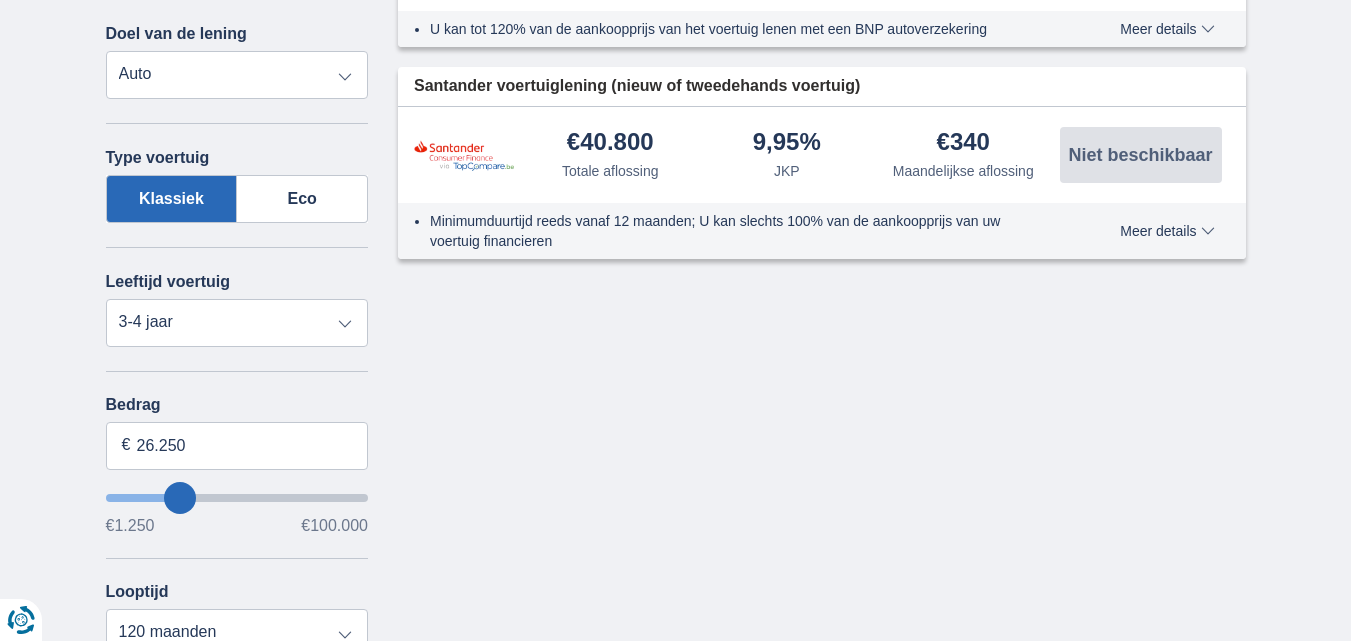 type on "15.250" 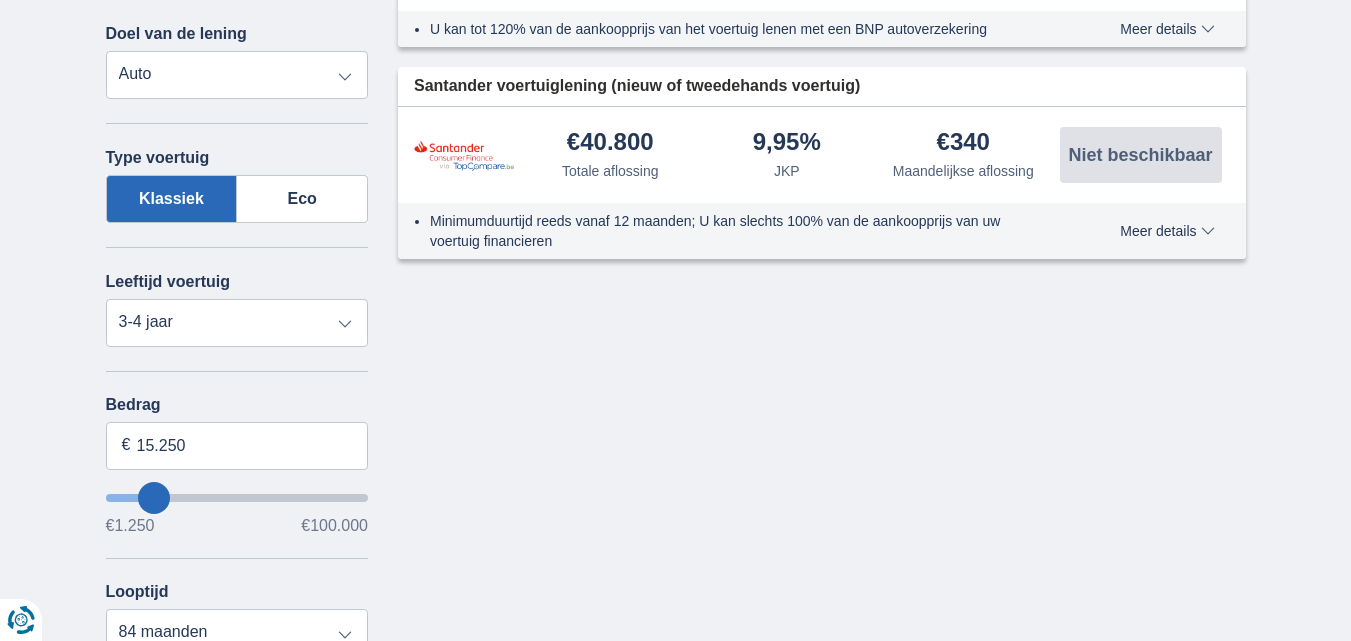 type on "15250" 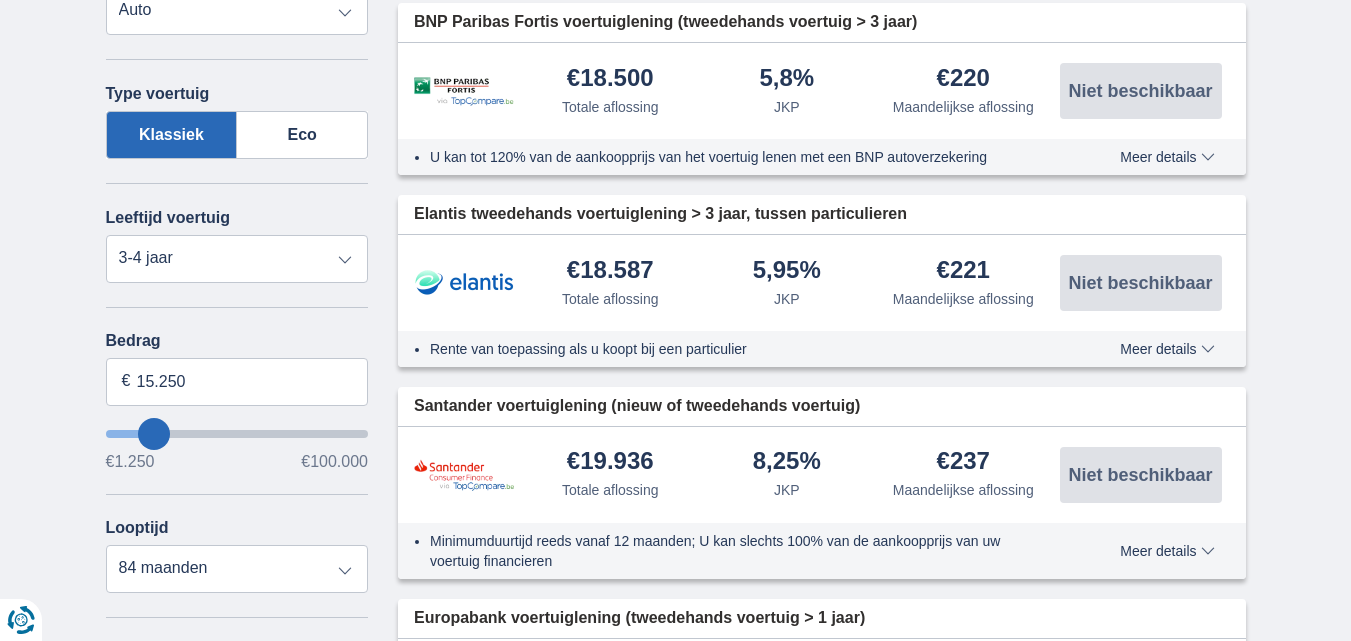 scroll, scrollTop: 500, scrollLeft: 0, axis: vertical 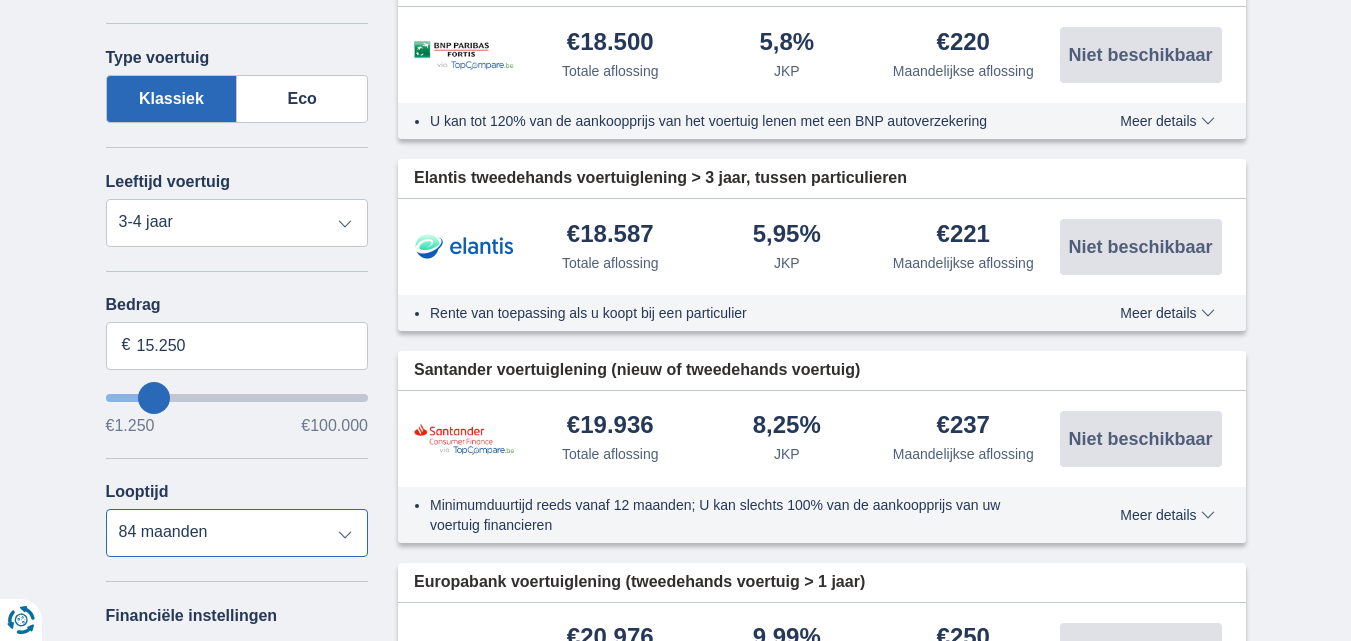 click on "12 maanden
18 maanden
24 maanden
30 maanden
36 maanden
42 maanden
48 maanden
60 maanden
72 maanden
84 maanden" at bounding box center [237, 533] 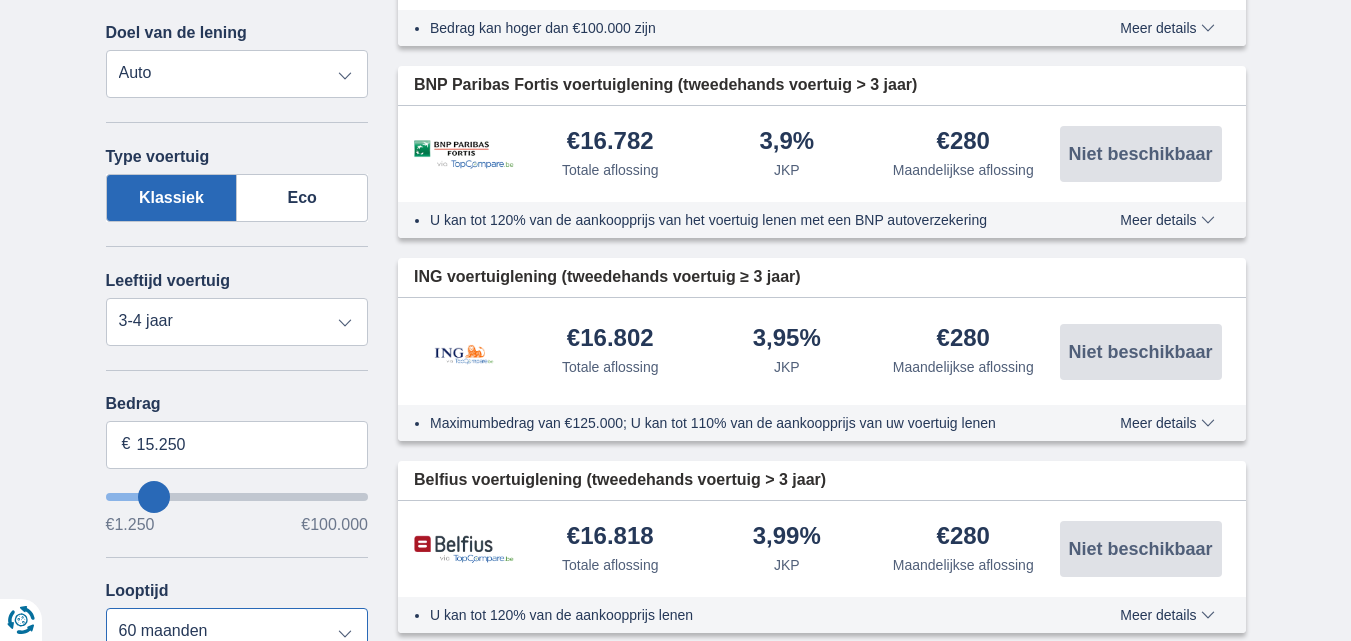 scroll, scrollTop: 400, scrollLeft: 0, axis: vertical 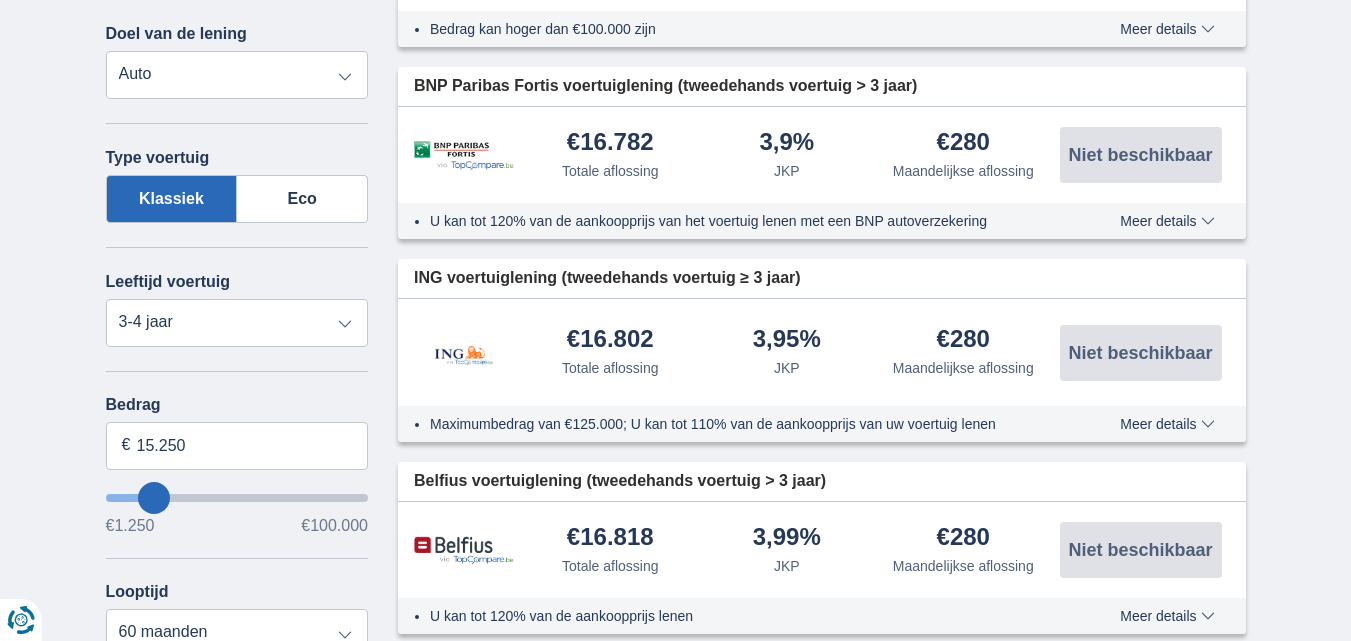 type on "13.250" 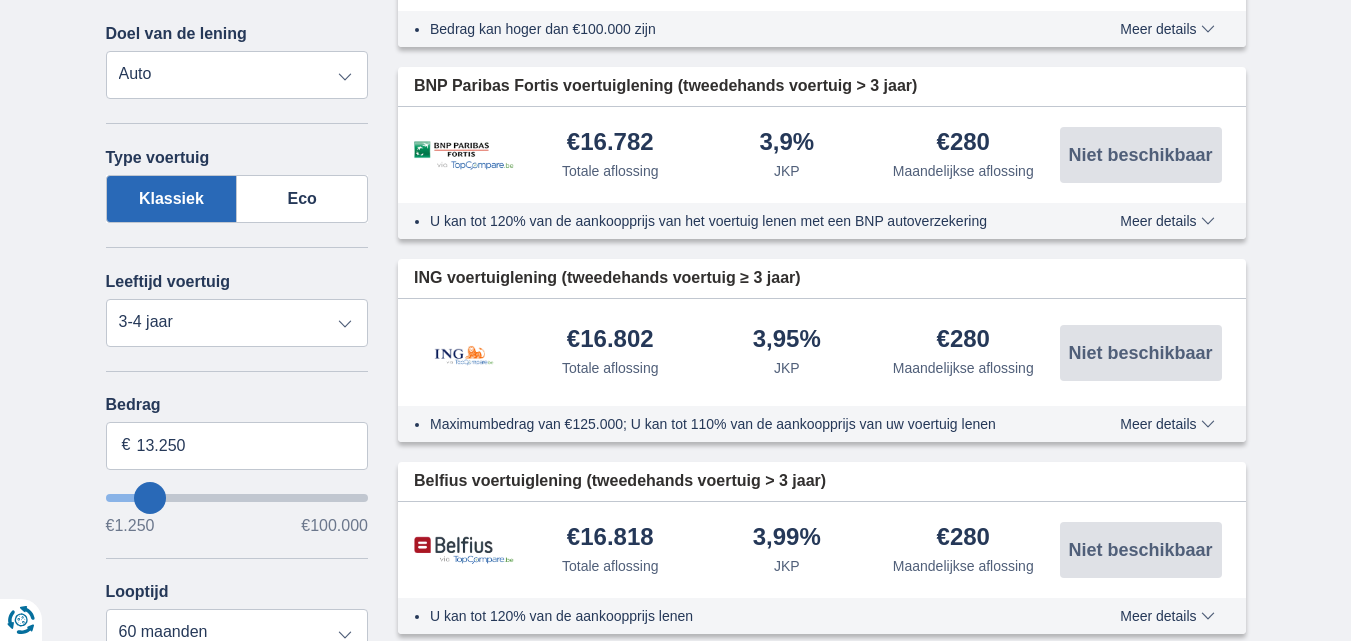 type on "14250" 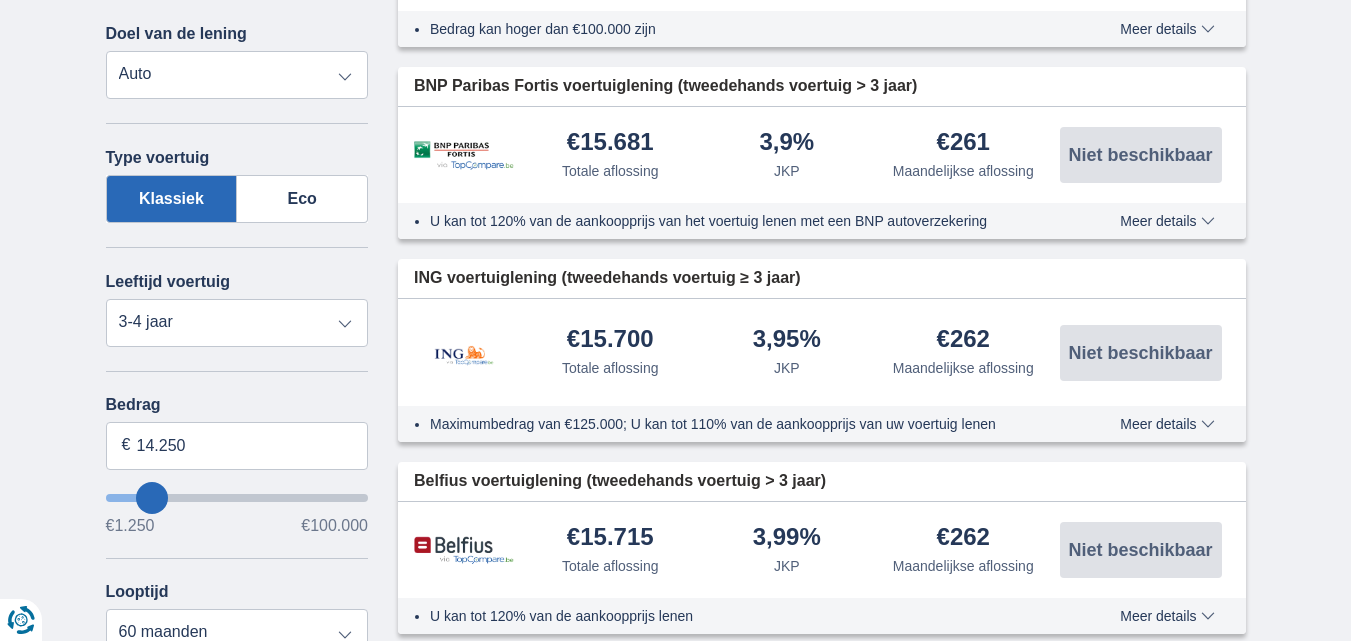 type on "17.250" 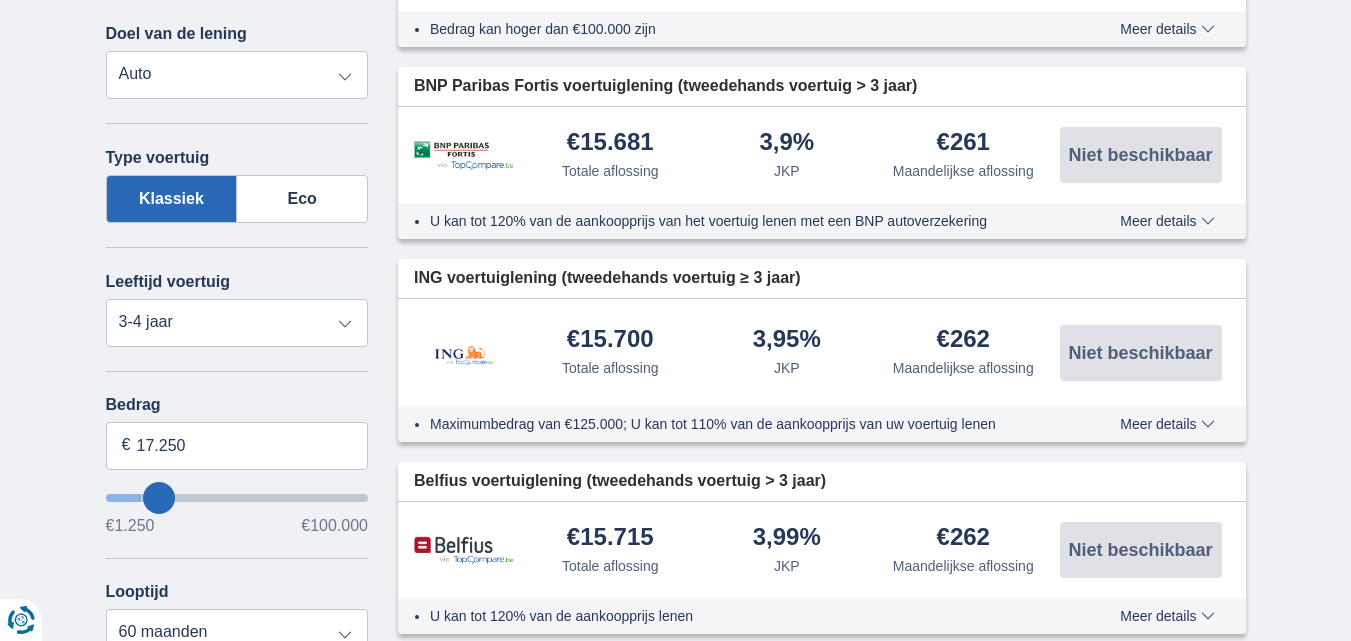 select on "84" 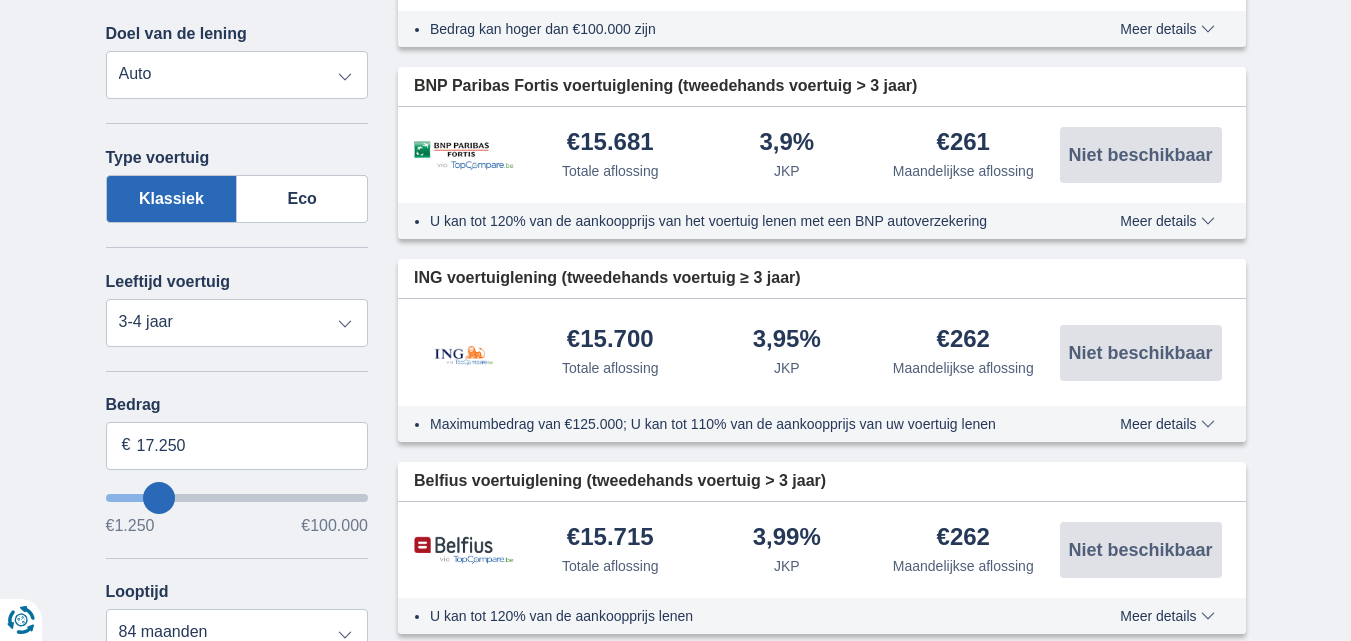 type on "18.250" 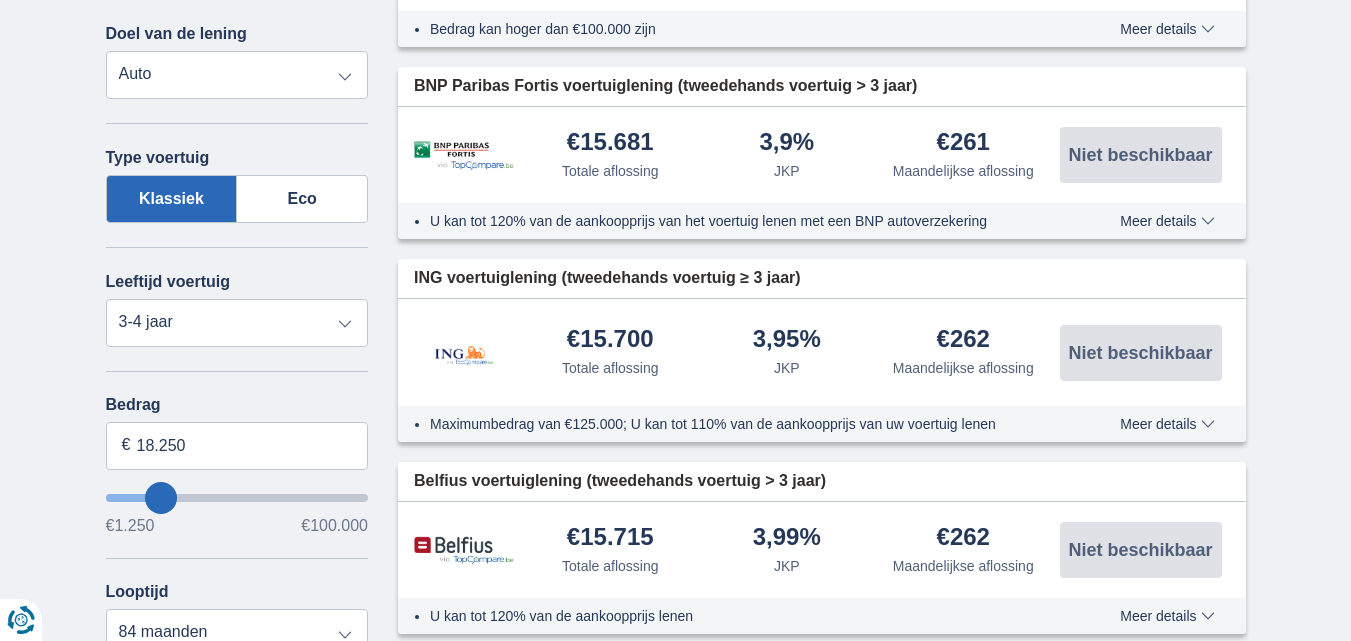 type on "20250" 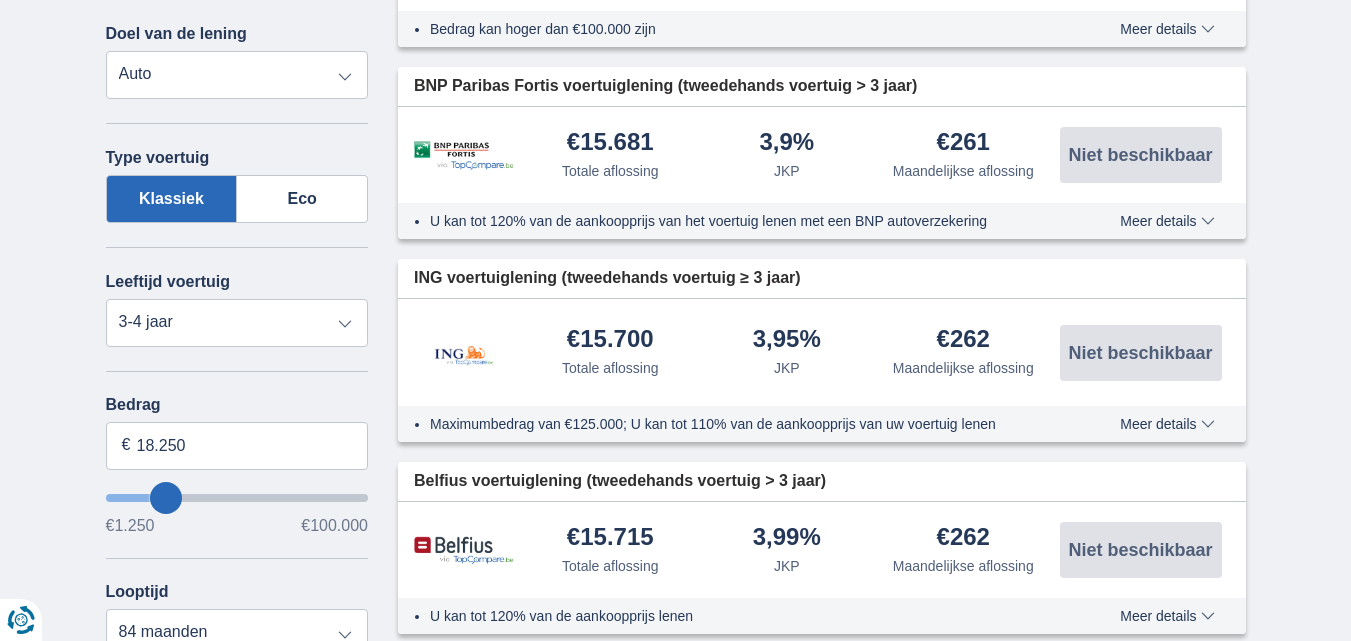 type on "20.250" 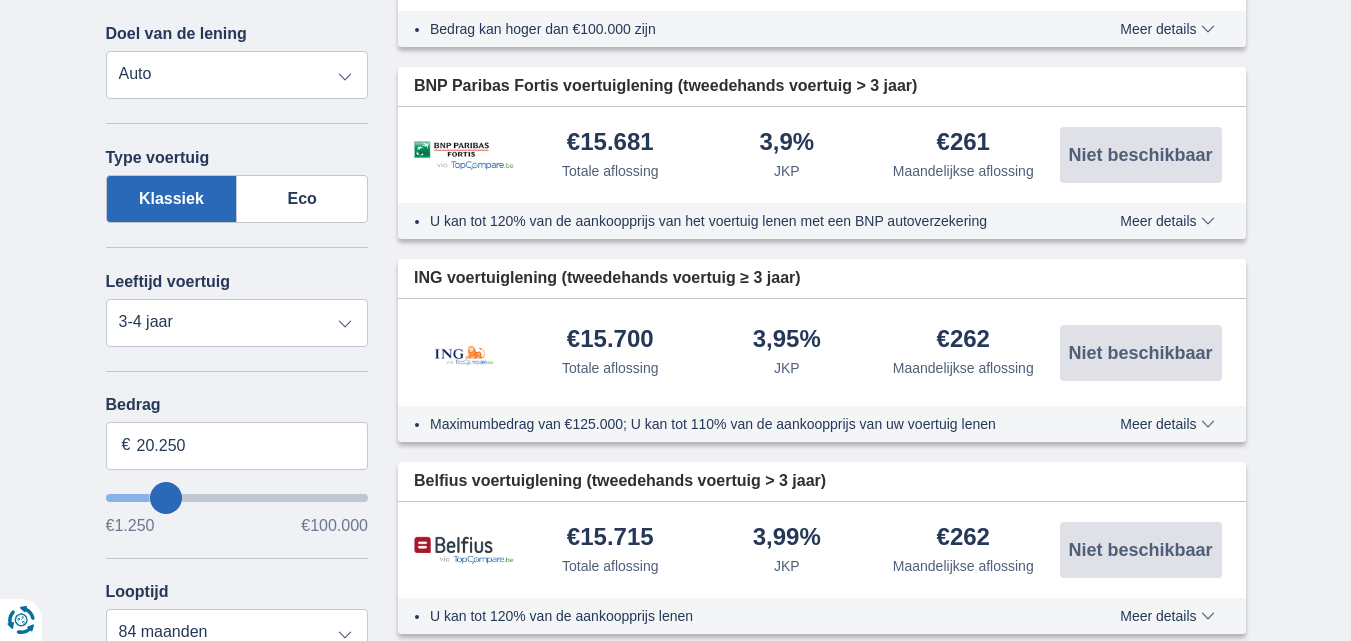 select on "120" 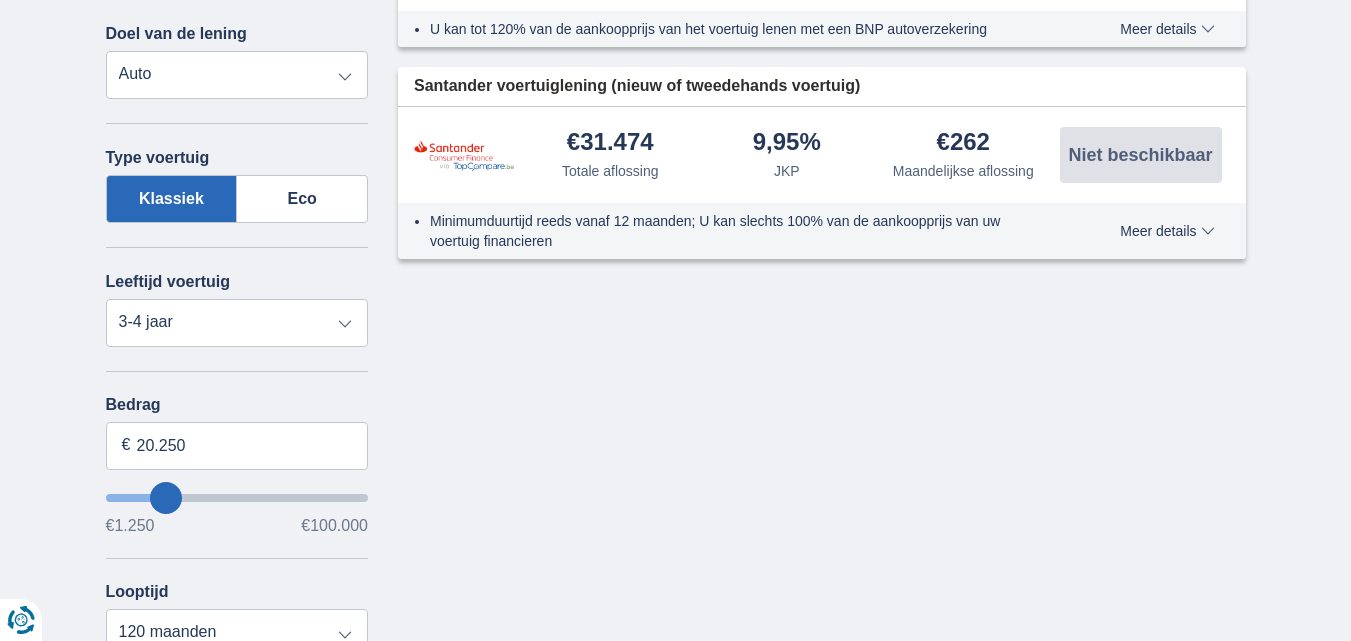 type on "21250" 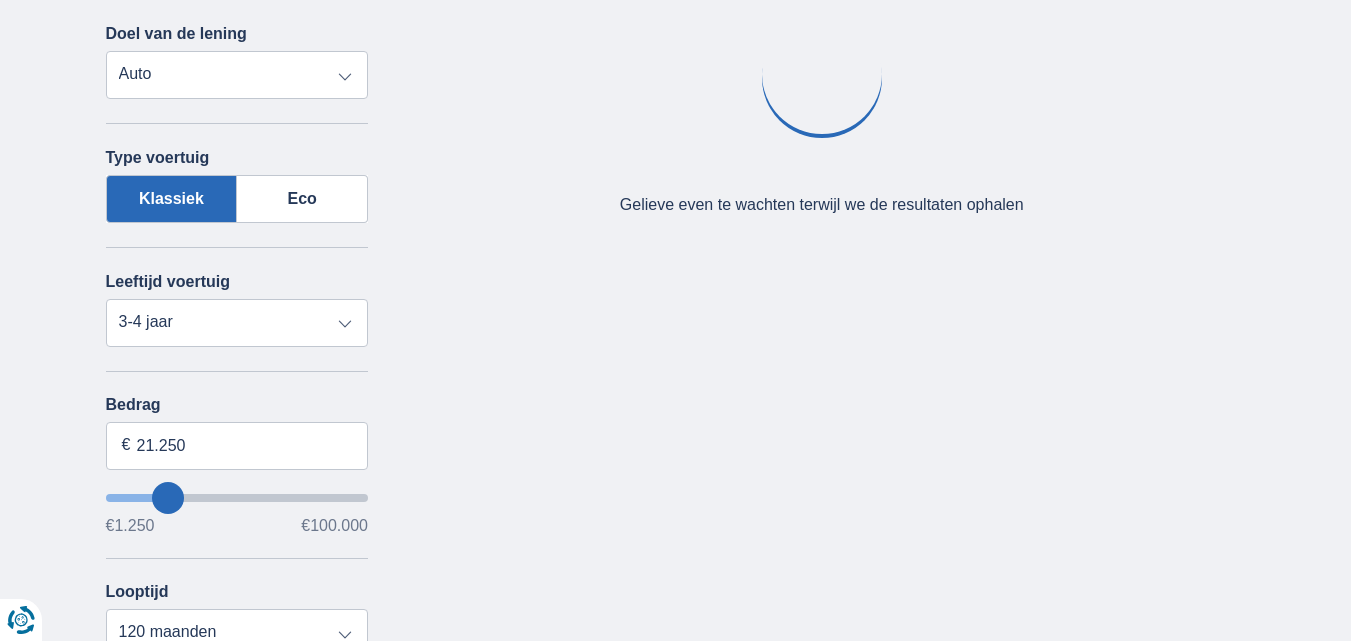 type on "22.250" 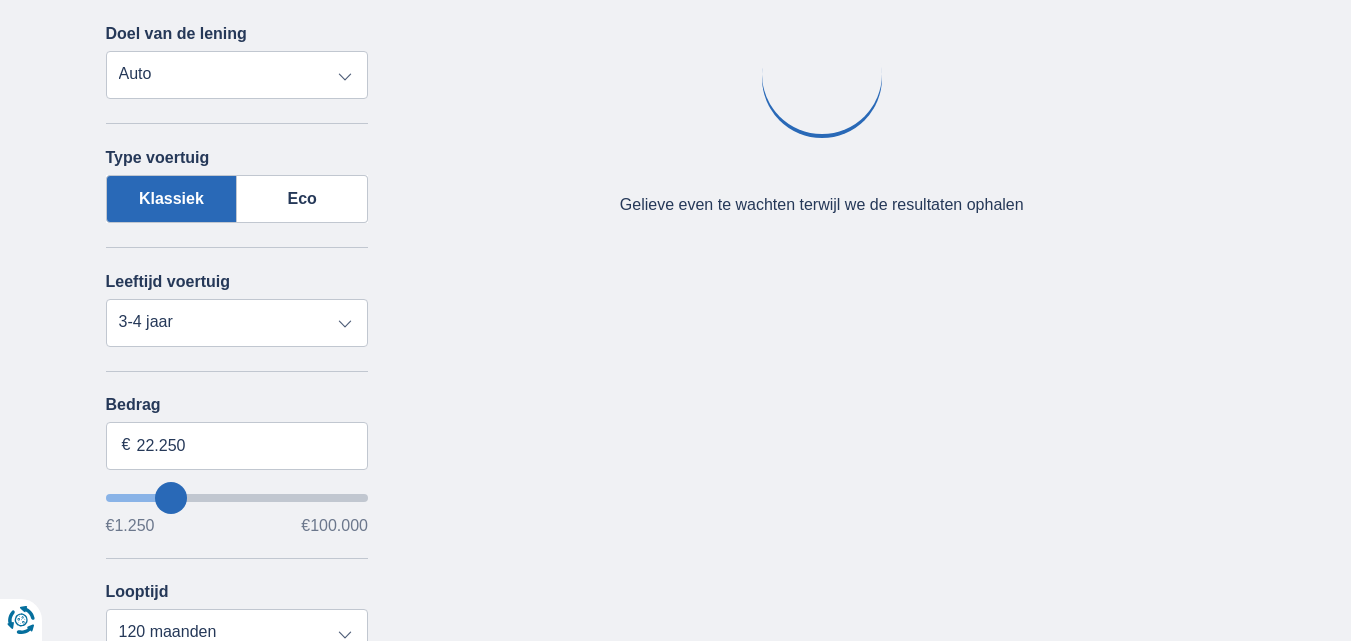 type on "24250" 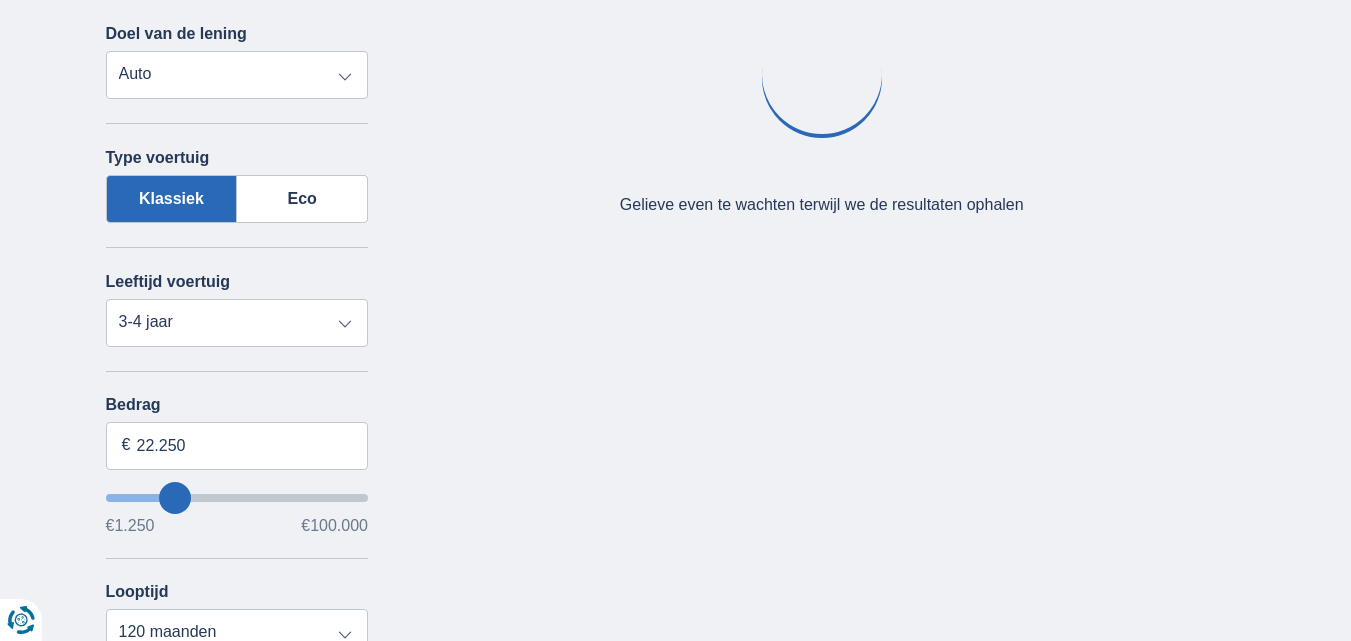 type on "24.250" 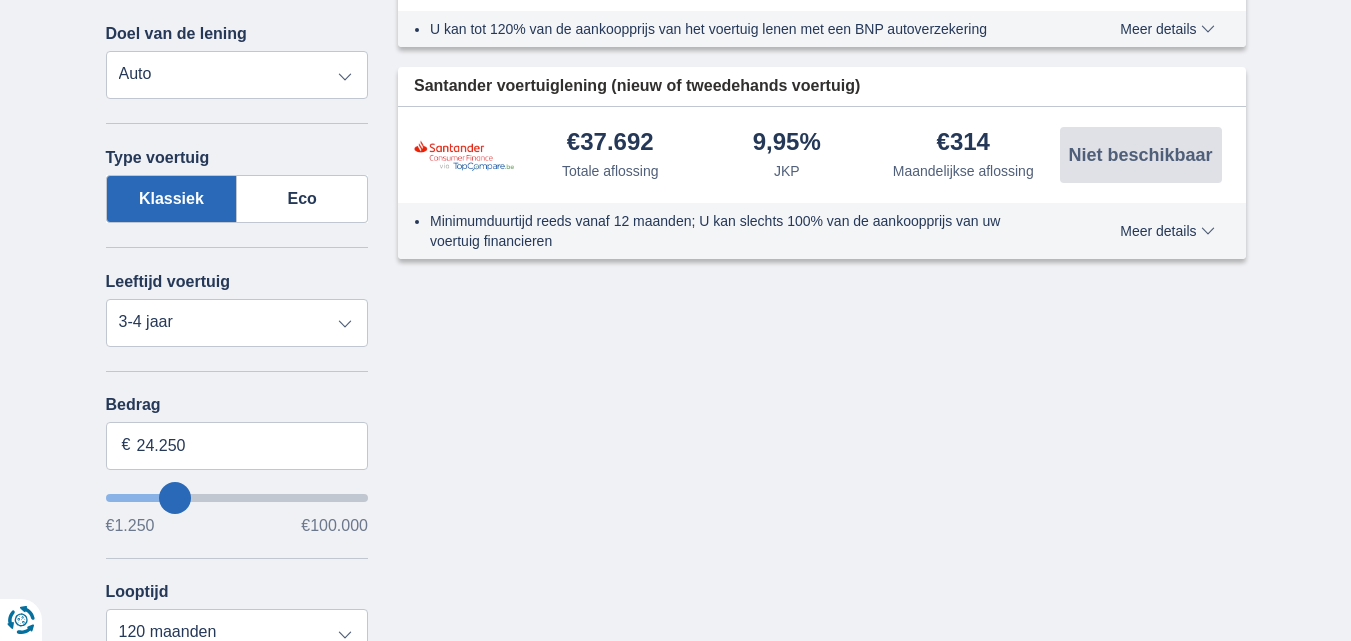 type on "26250" 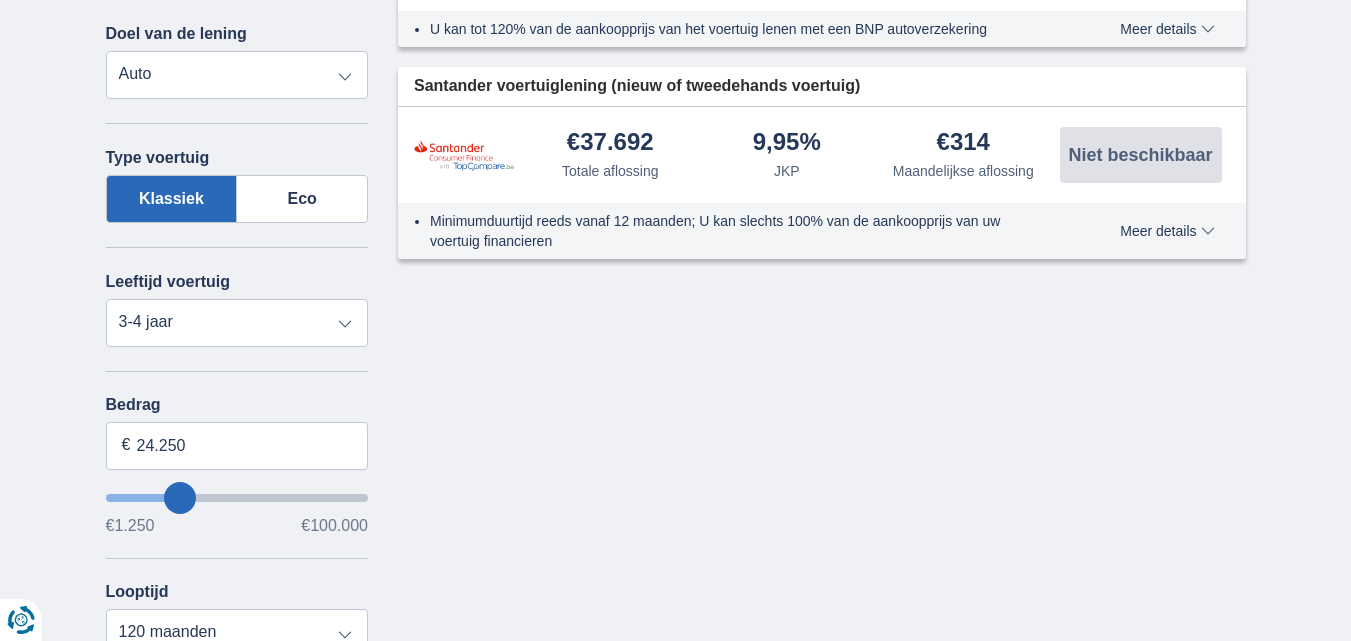 type on "26.250" 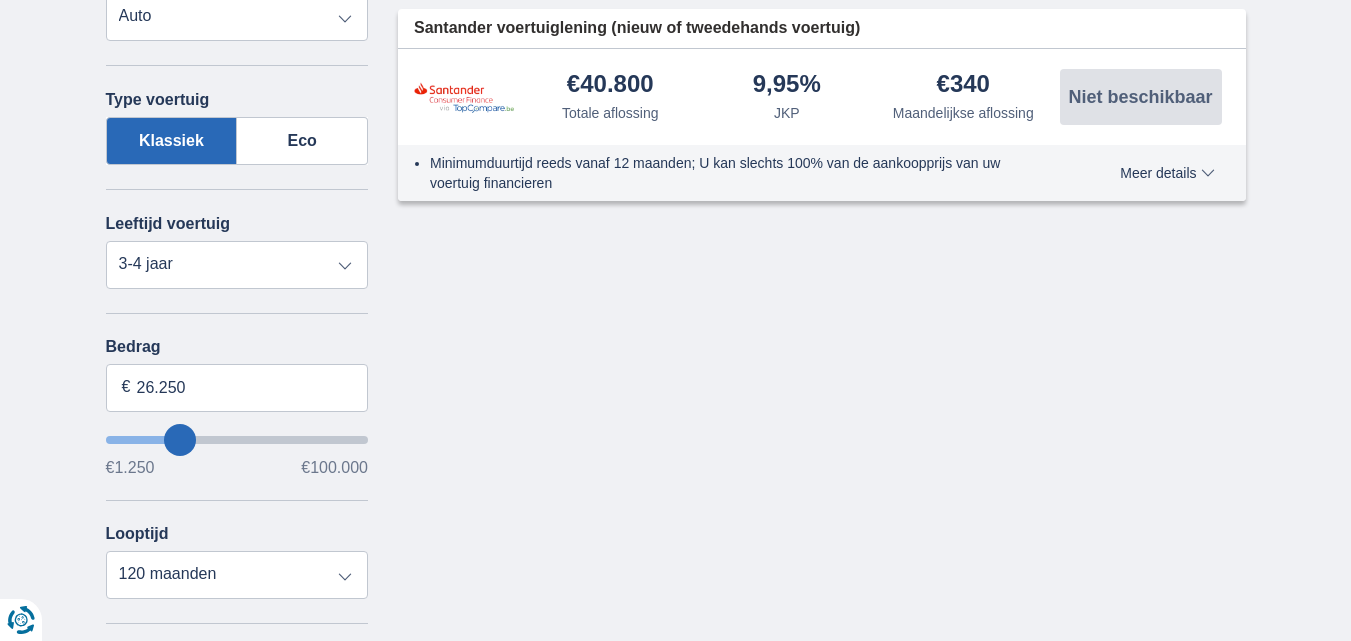scroll, scrollTop: 500, scrollLeft: 0, axis: vertical 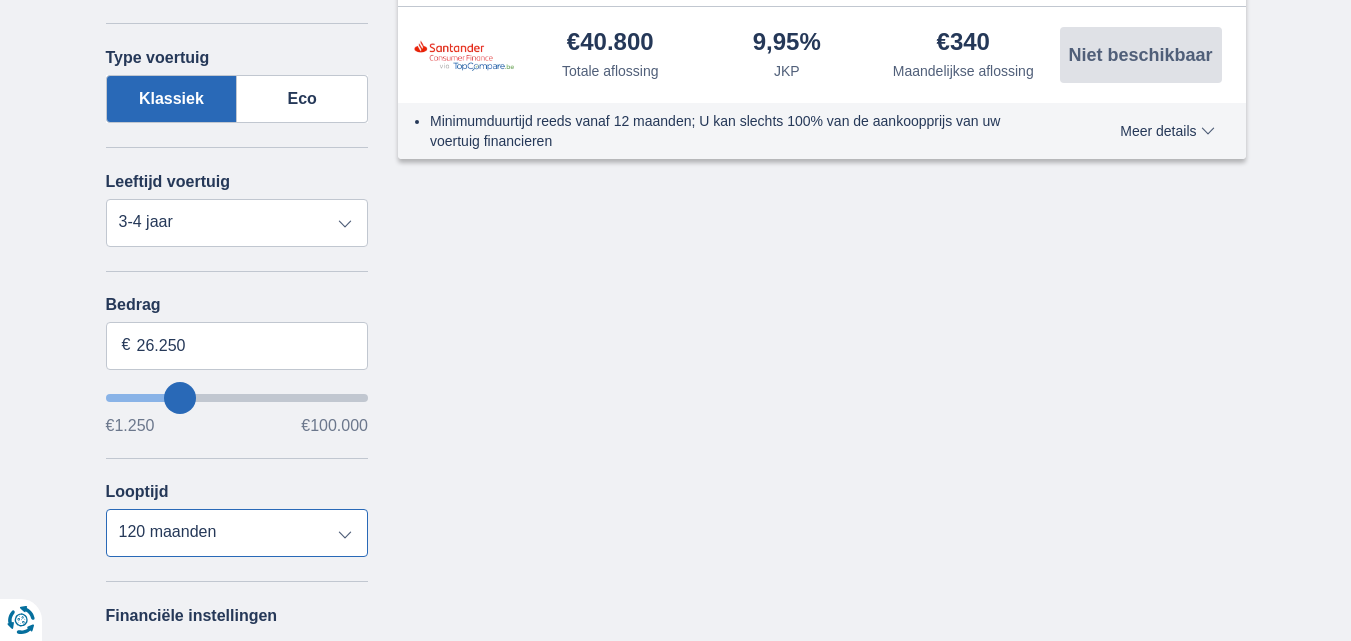 click on "12 maanden
18 maanden
24 maanden
30 maanden
36 maanden
42 maanden
48 maanden
60 maanden
72 maanden
84 maanden
96 maanden
120 maanden" at bounding box center (237, 533) 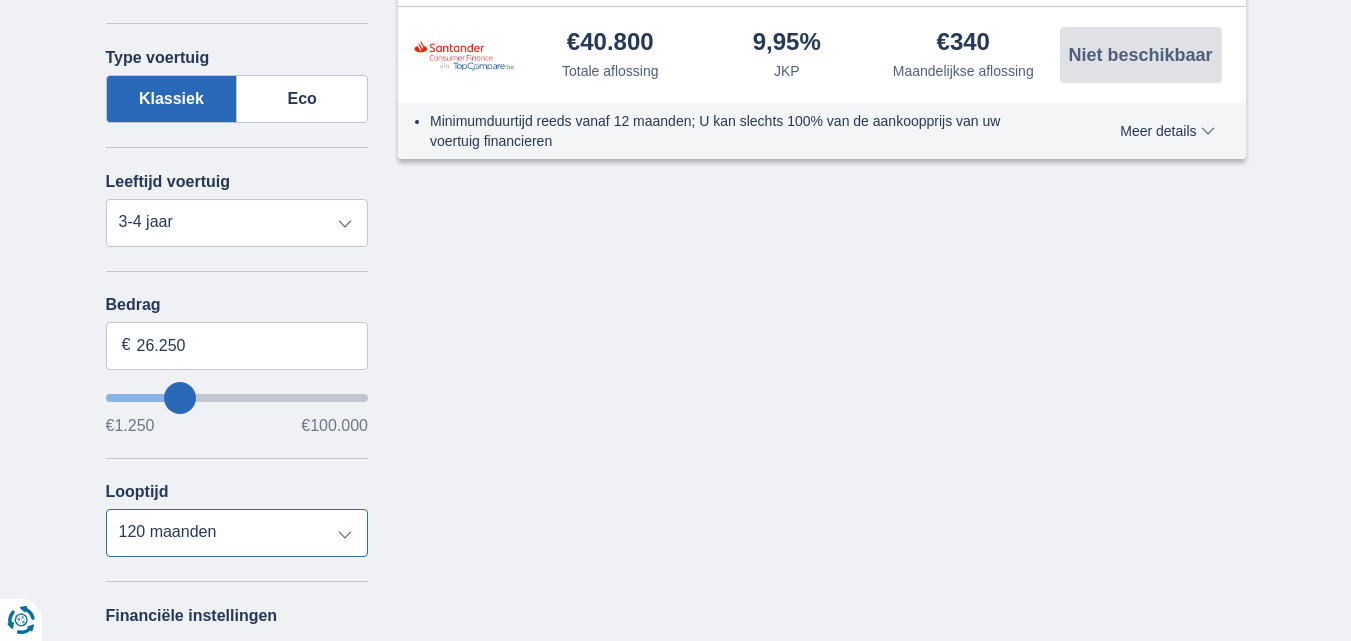 select on "60" 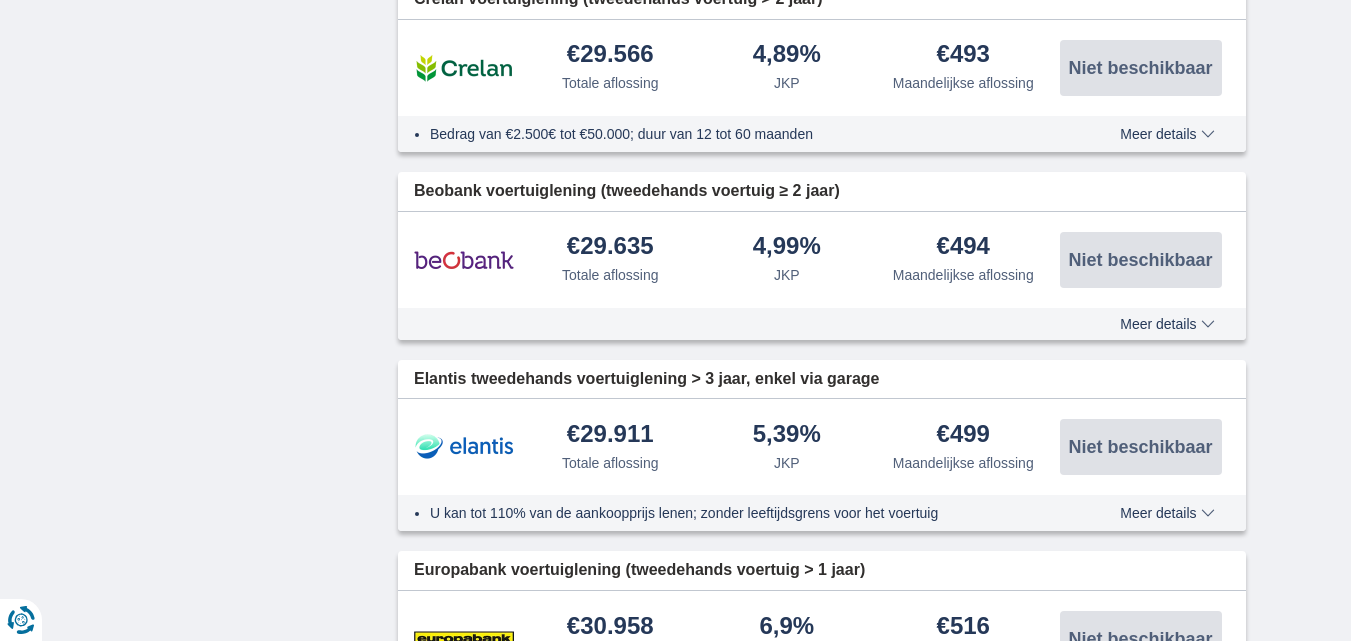 scroll, scrollTop: 1000, scrollLeft: 0, axis: vertical 